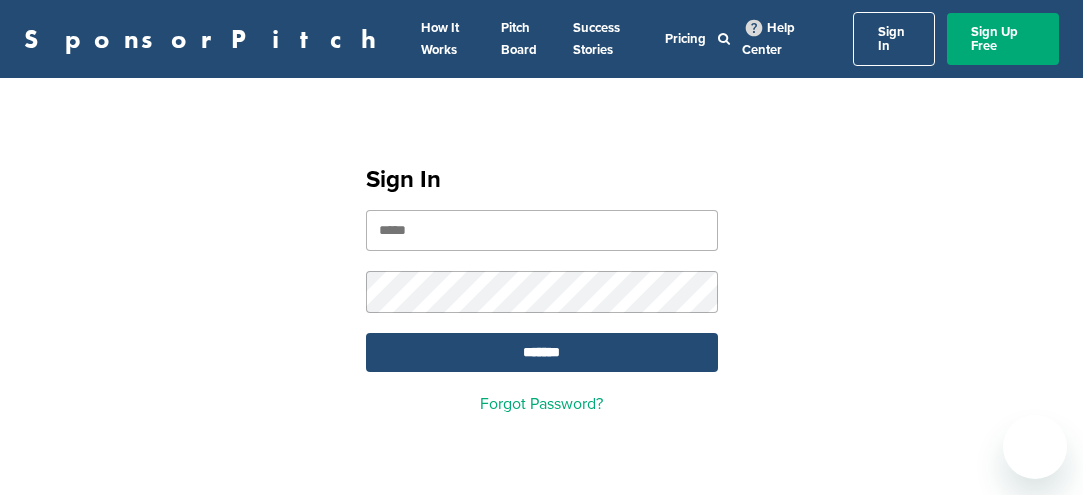 scroll, scrollTop: 0, scrollLeft: 0, axis: both 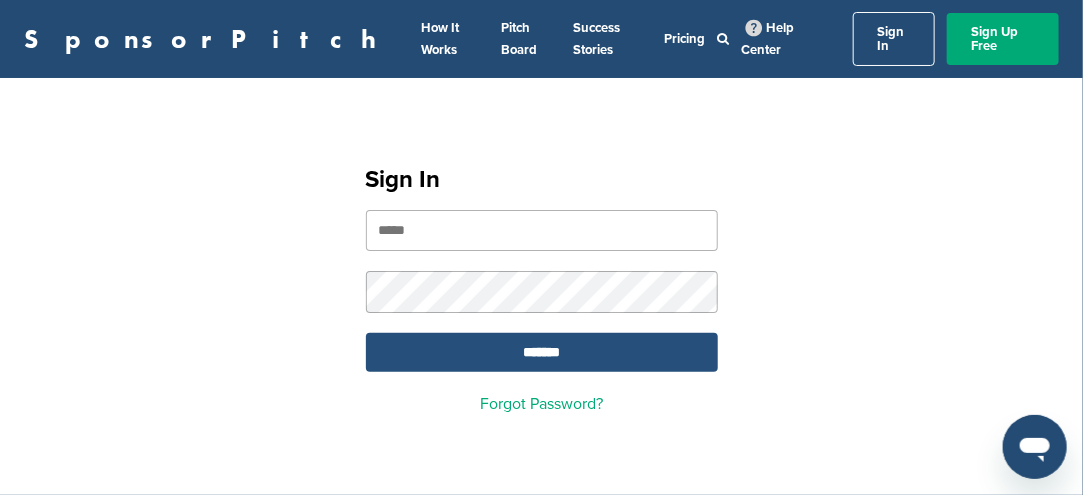 type on "**********" 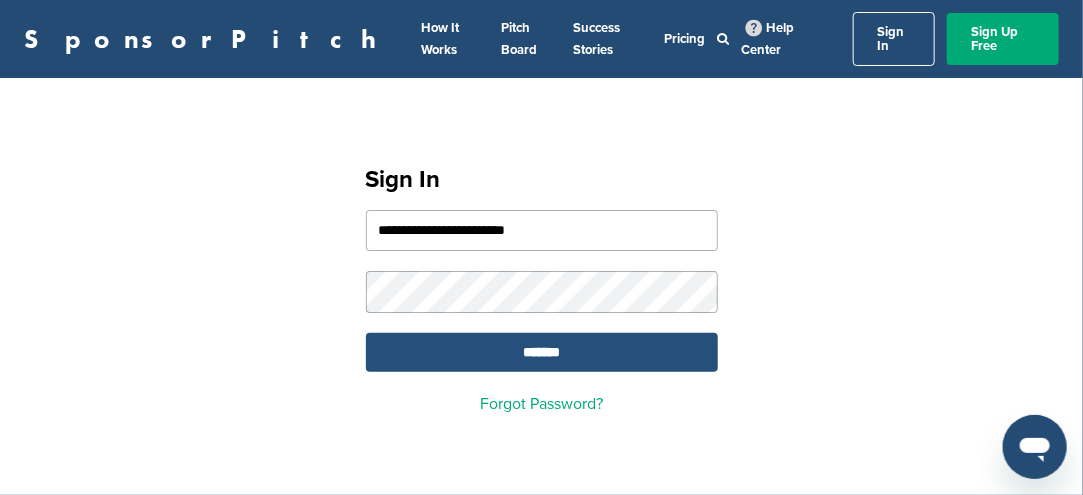 click on "*******" at bounding box center (542, 352) 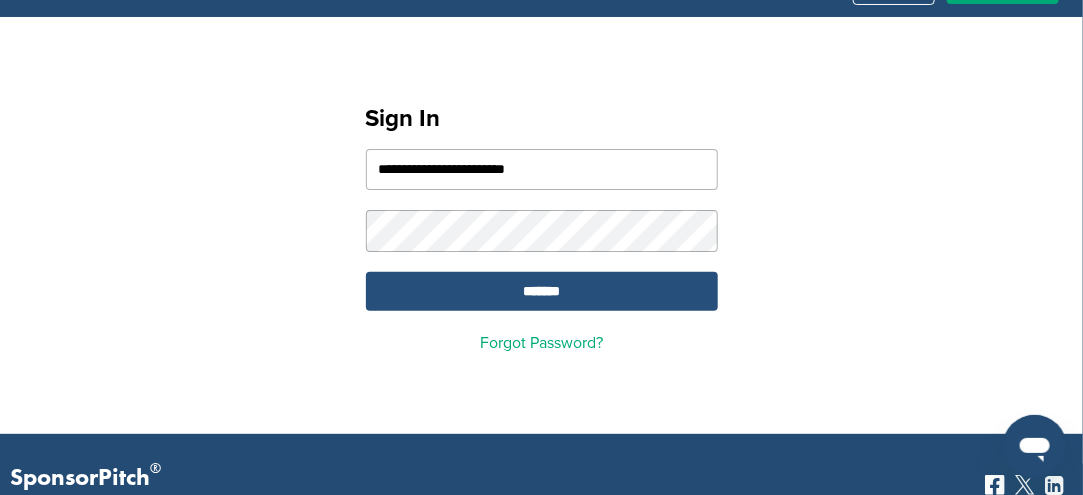scroll, scrollTop: 100, scrollLeft: 0, axis: vertical 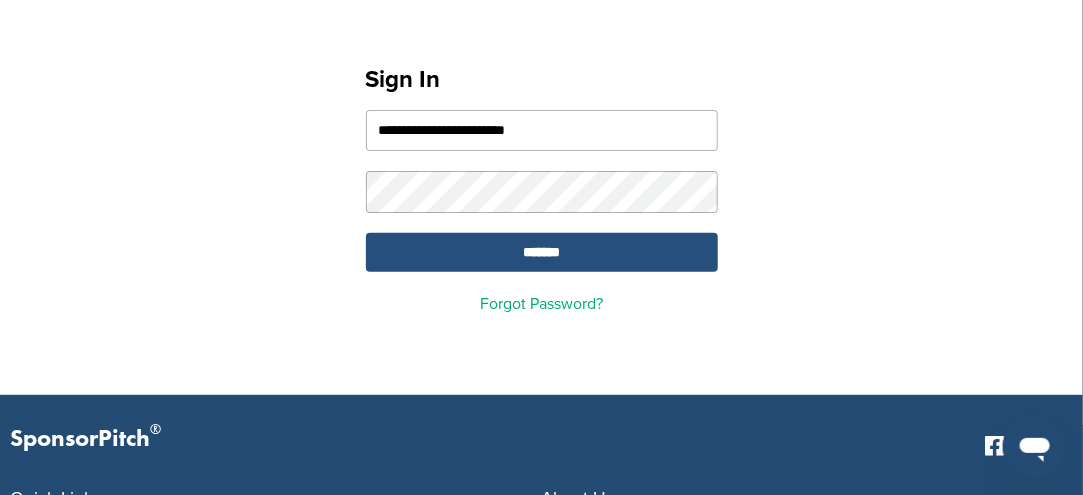 click on "*******" at bounding box center [542, 252] 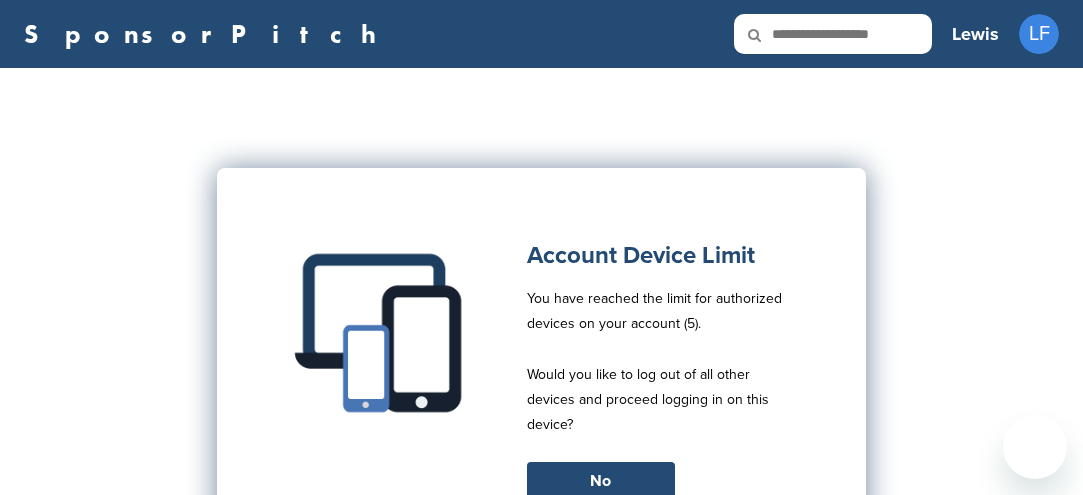 scroll, scrollTop: 0, scrollLeft: 0, axis: both 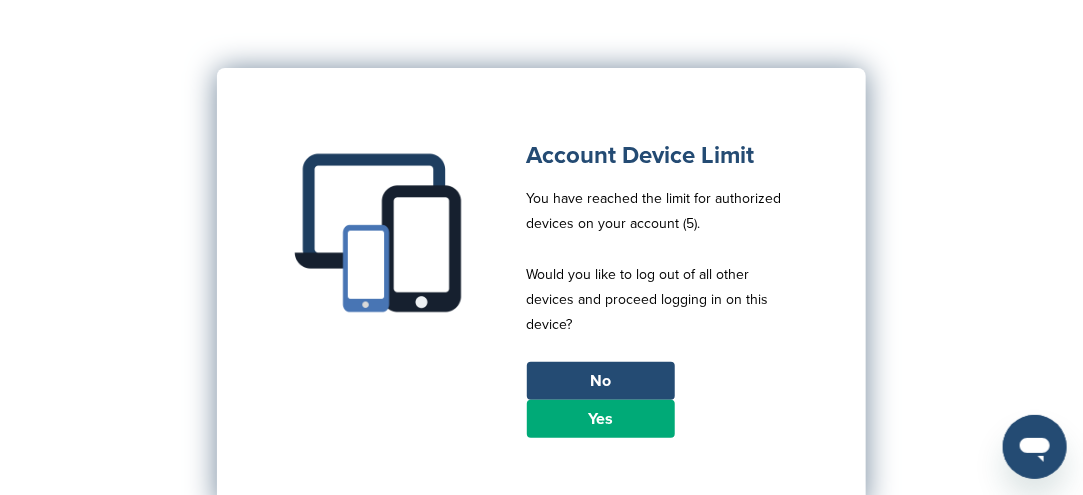 click on "Yes" at bounding box center (601, 419) 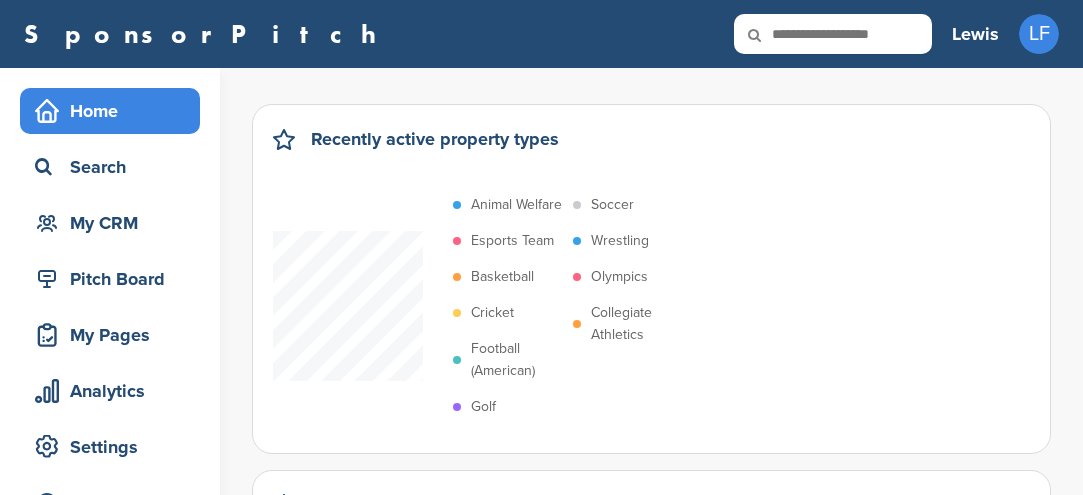 scroll, scrollTop: 0, scrollLeft: 0, axis: both 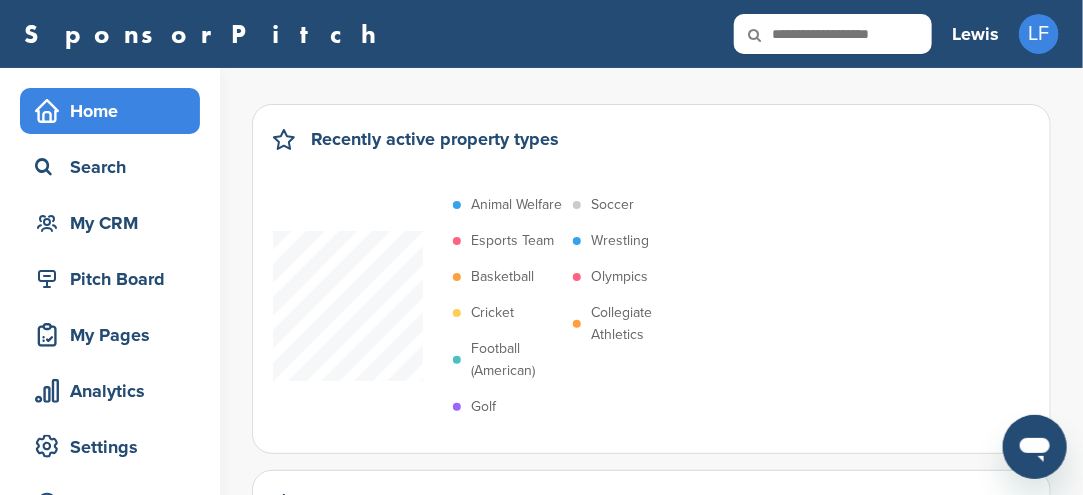 click at bounding box center (833, 34) 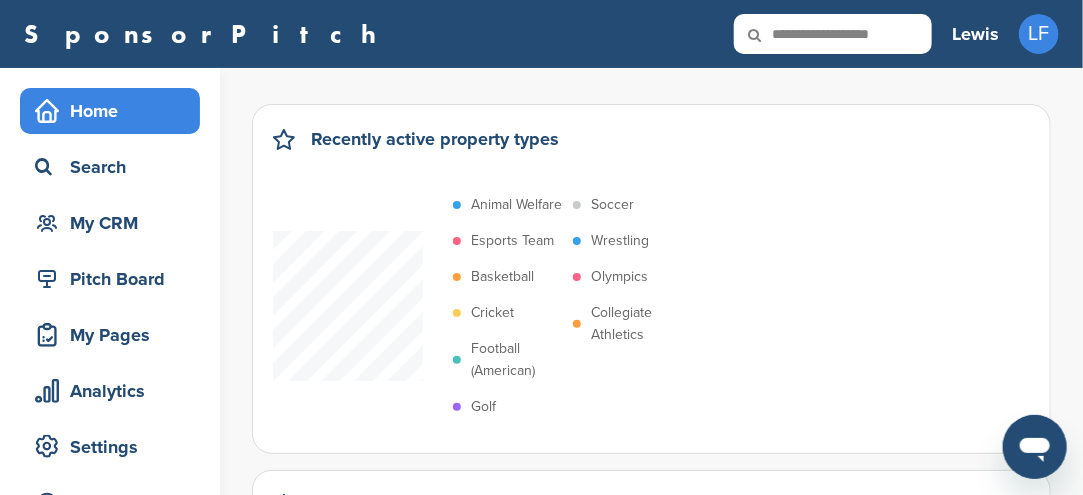 type on "**********" 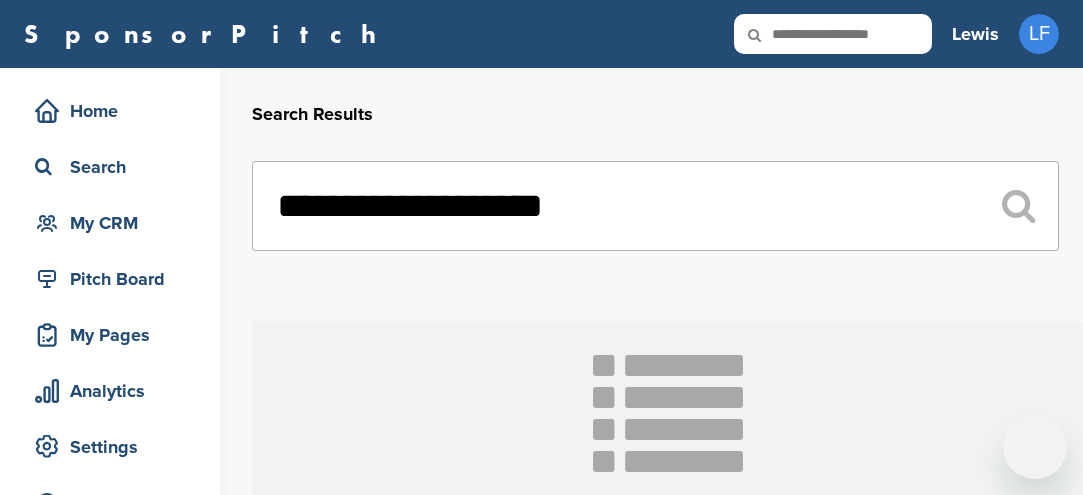 scroll, scrollTop: 0, scrollLeft: 0, axis: both 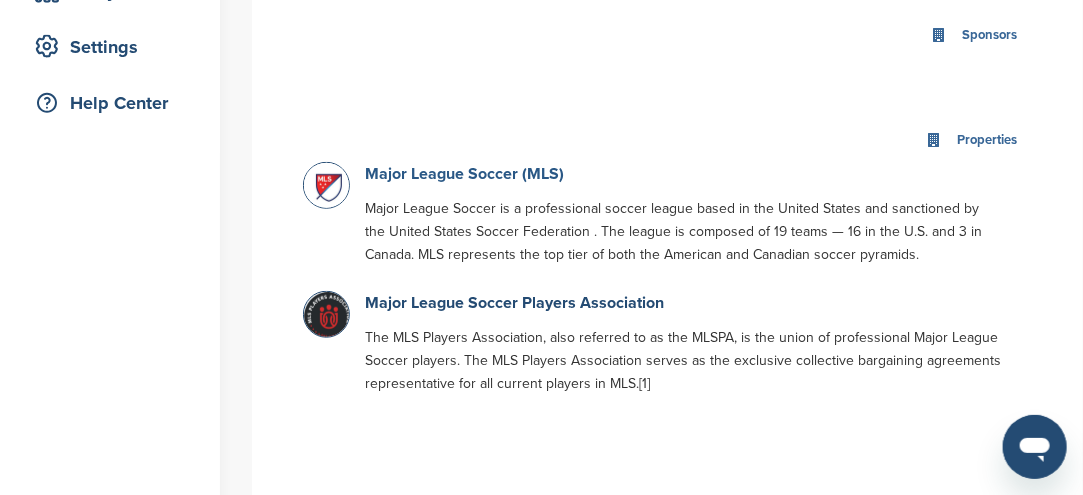 click on "Major League Soccer (MLS)" at bounding box center (464, 174) 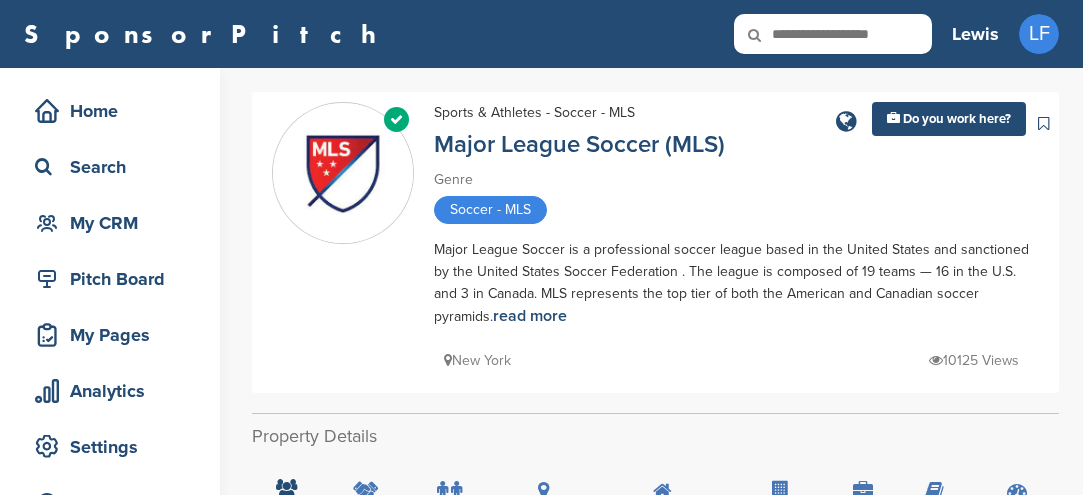scroll, scrollTop: 0, scrollLeft: 0, axis: both 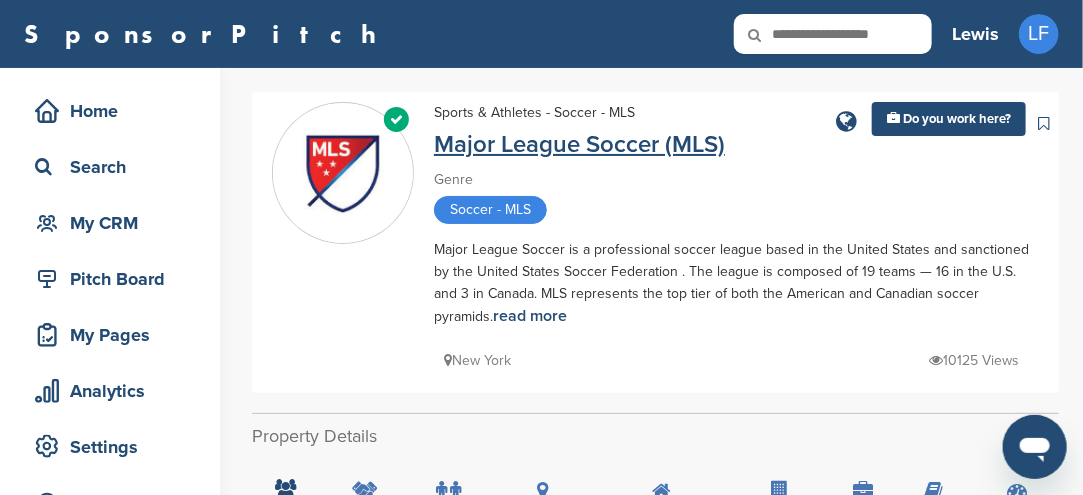 click on "Major League Soccer (MLS)" at bounding box center (579, 144) 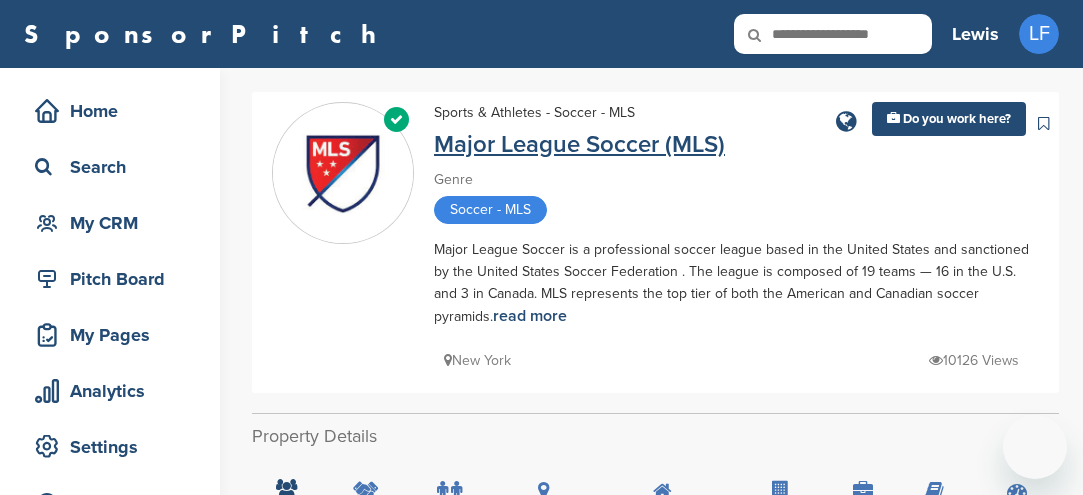 scroll, scrollTop: 0, scrollLeft: 0, axis: both 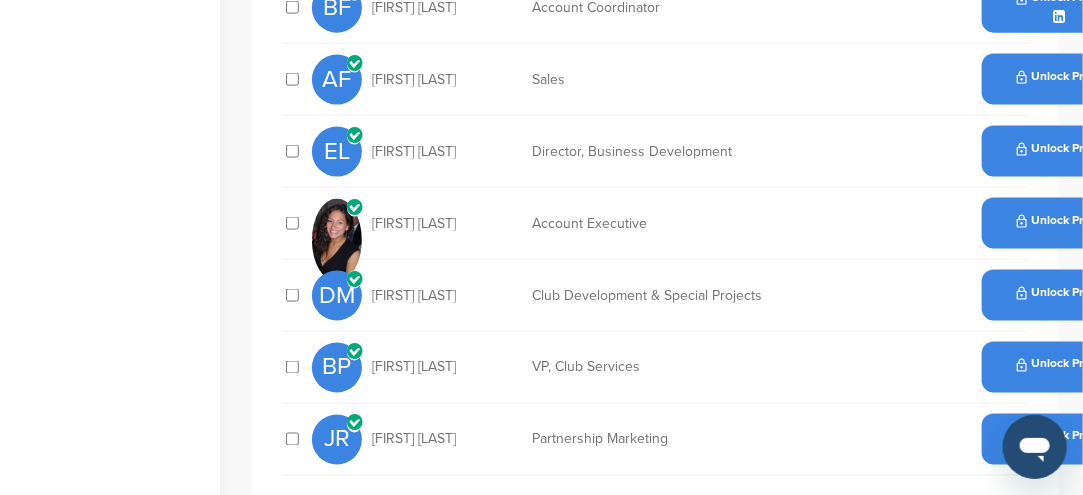 click on "Unlock Profile" at bounding box center (1062, 295) 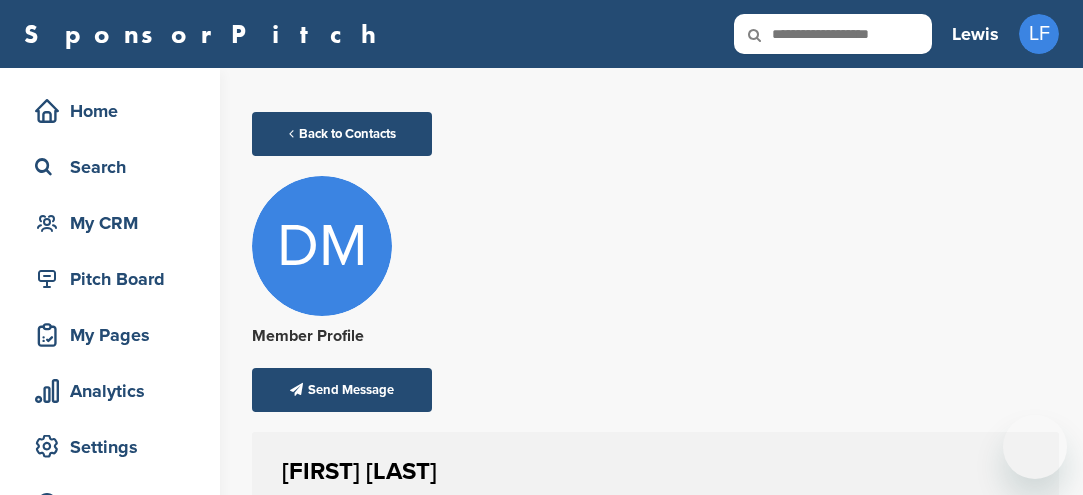 scroll, scrollTop: 0, scrollLeft: 0, axis: both 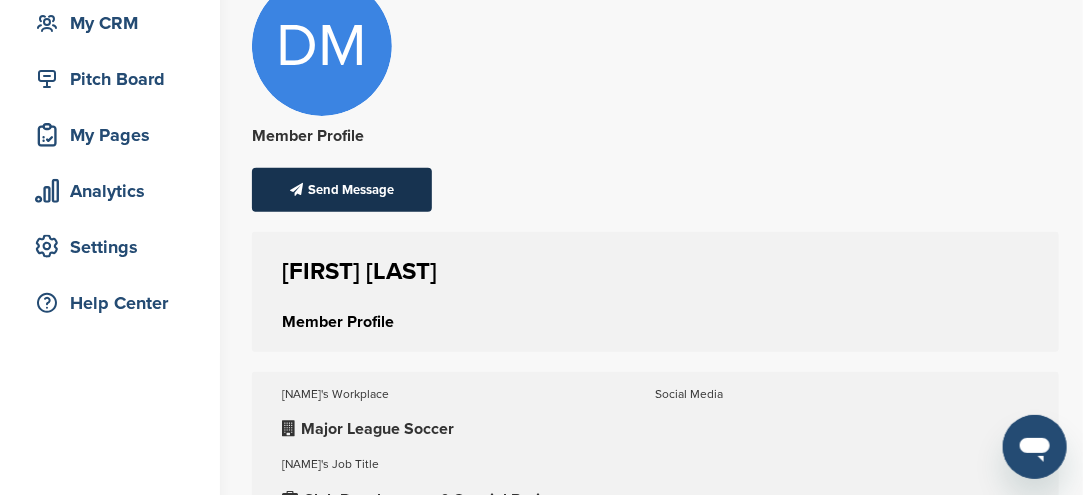 click on "Send Message" at bounding box center [342, 190] 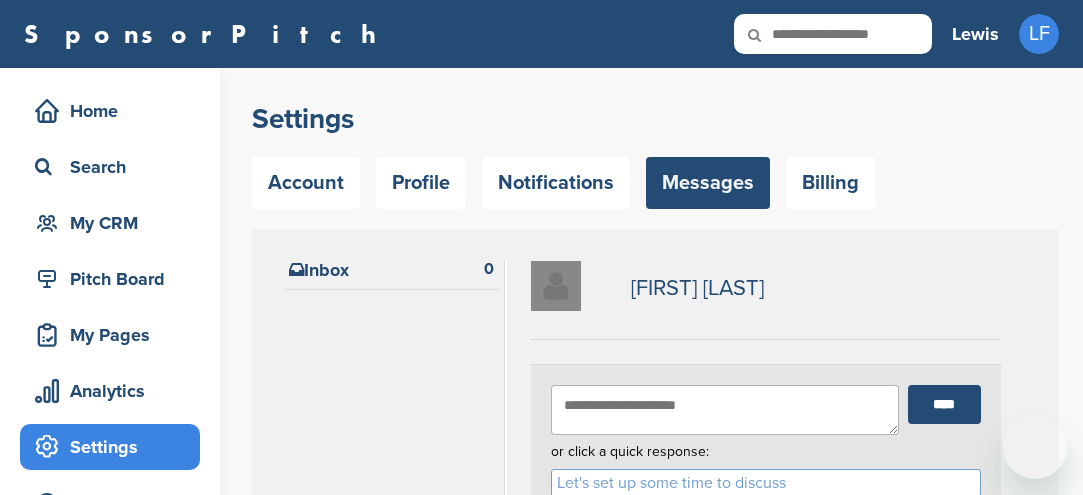 scroll, scrollTop: 0, scrollLeft: 0, axis: both 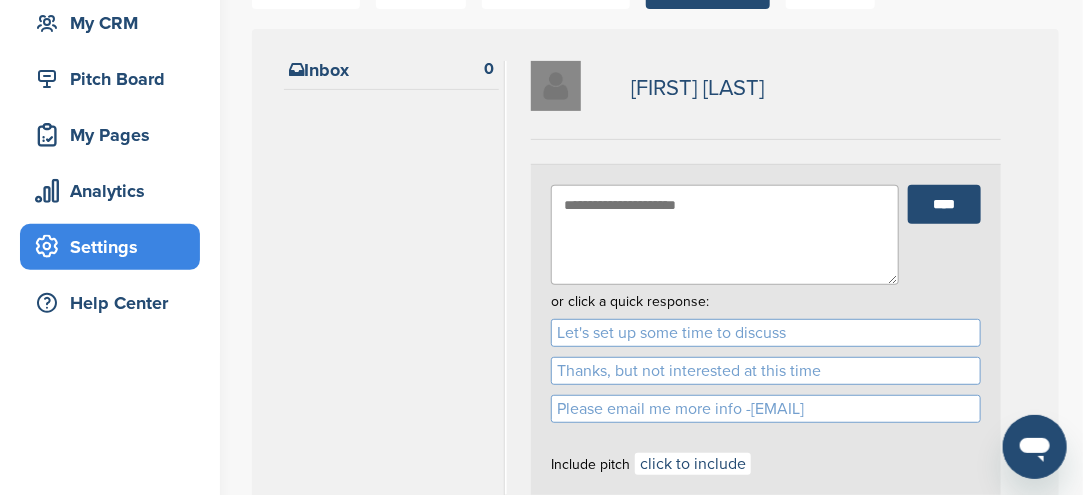 click at bounding box center (725, 235) 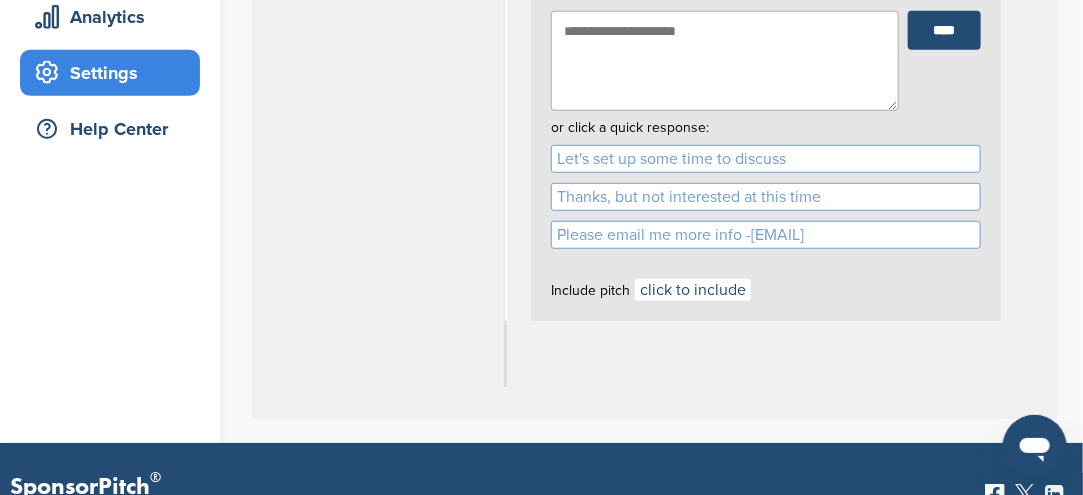 scroll, scrollTop: 400, scrollLeft: 0, axis: vertical 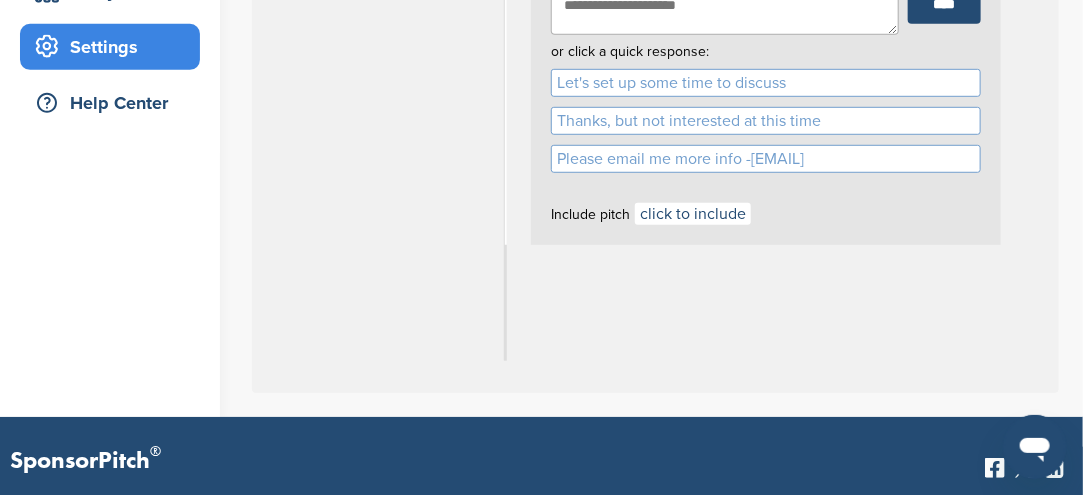 click on "Inbox
0
Dave Mosca
****
or click a quick response:
Let's set up some time to discuss
Thanks, but not interested at this time
Please email me more info -  soccertalesbook@gmail.com
Include pitch
click to include
Click pitch you'd like to attach:
To send a pitch, you must first upload a pitch on SponsorPitch
Cancel" at bounding box center (655, 111) 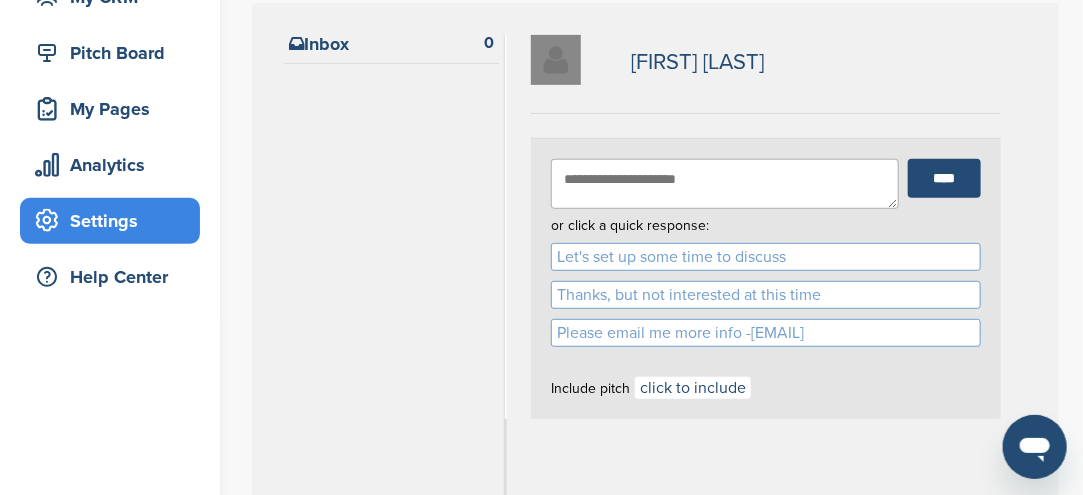 scroll, scrollTop: 200, scrollLeft: 0, axis: vertical 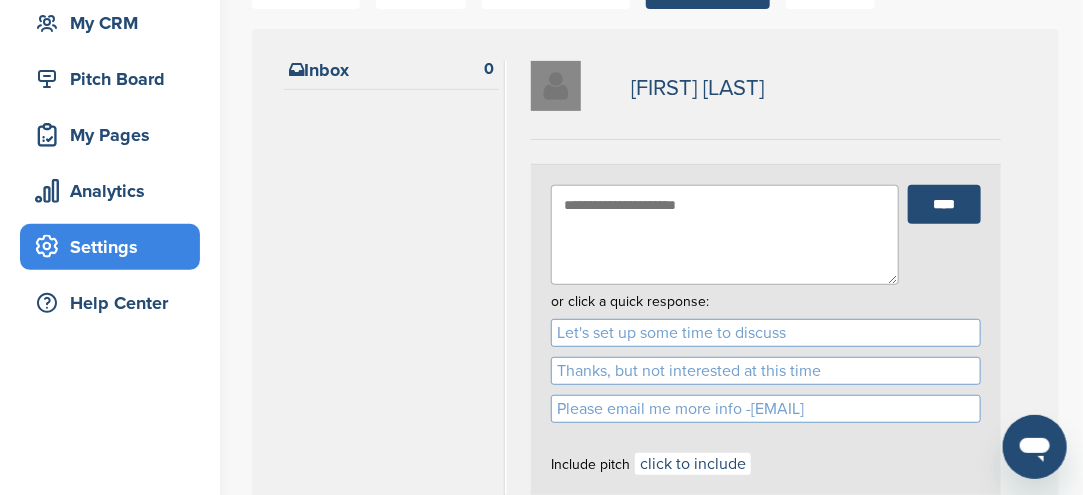 click at bounding box center [725, 235] 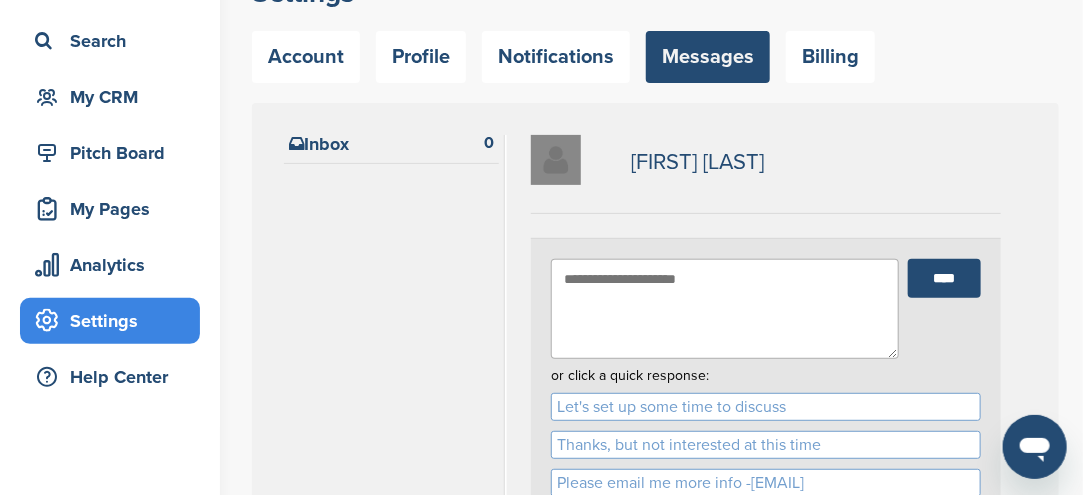scroll, scrollTop: 100, scrollLeft: 0, axis: vertical 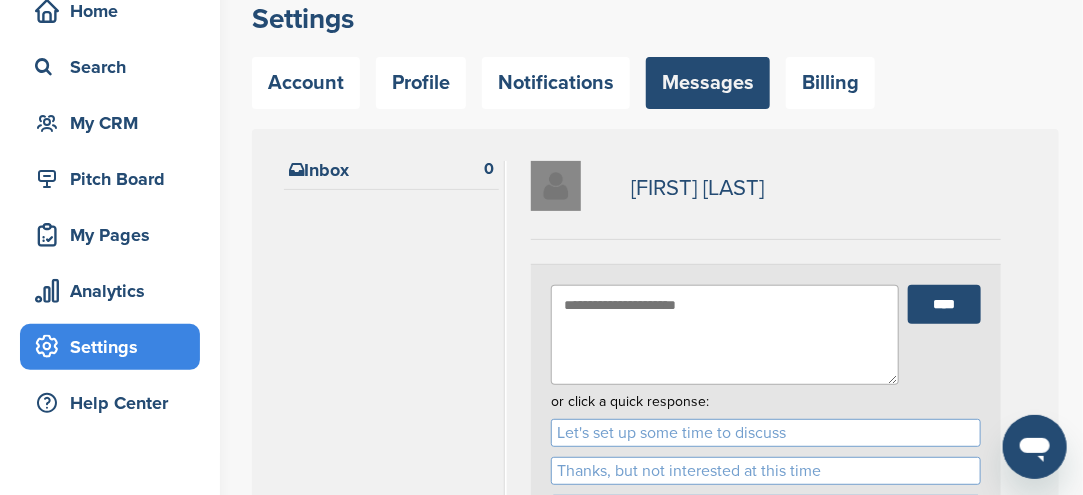 paste on "**********" 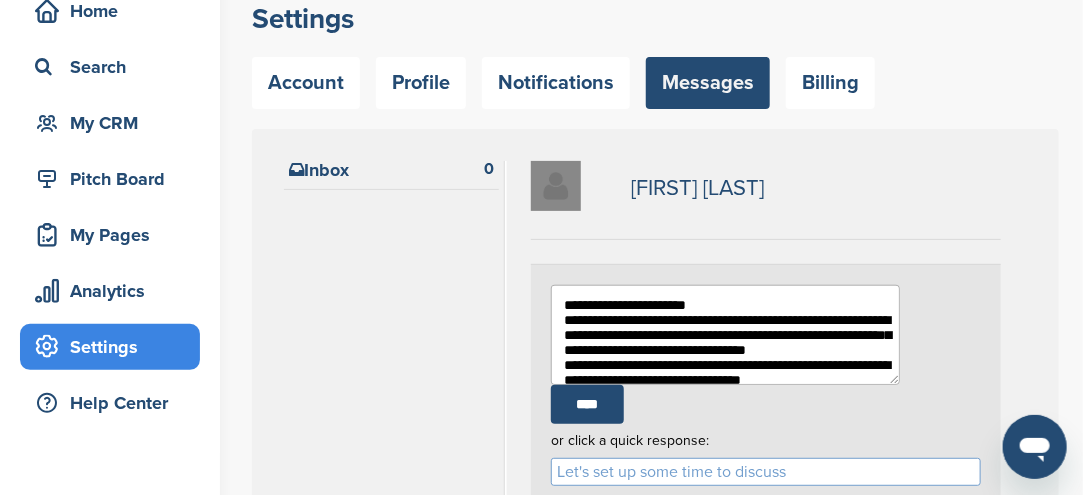 scroll, scrollTop: 0, scrollLeft: 0, axis: both 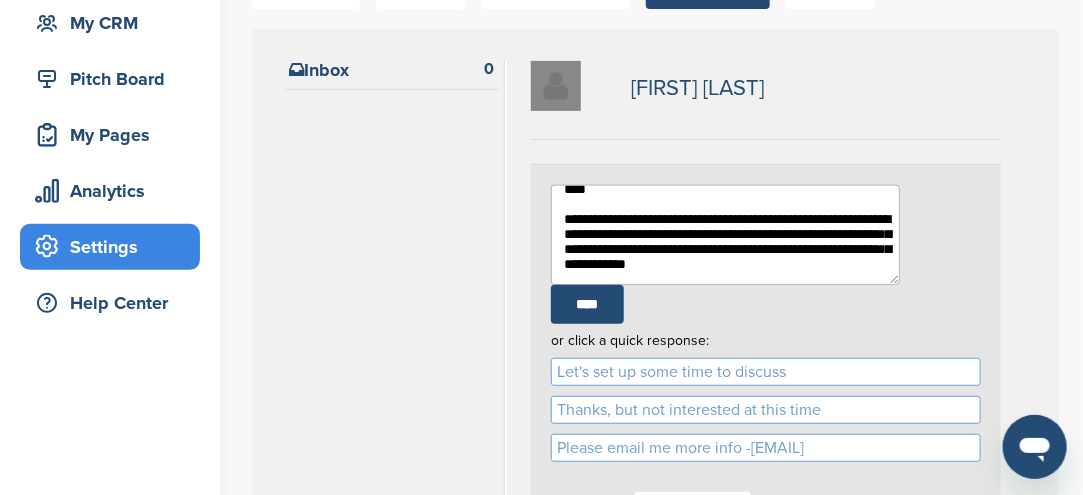 click at bounding box center (725, 235) 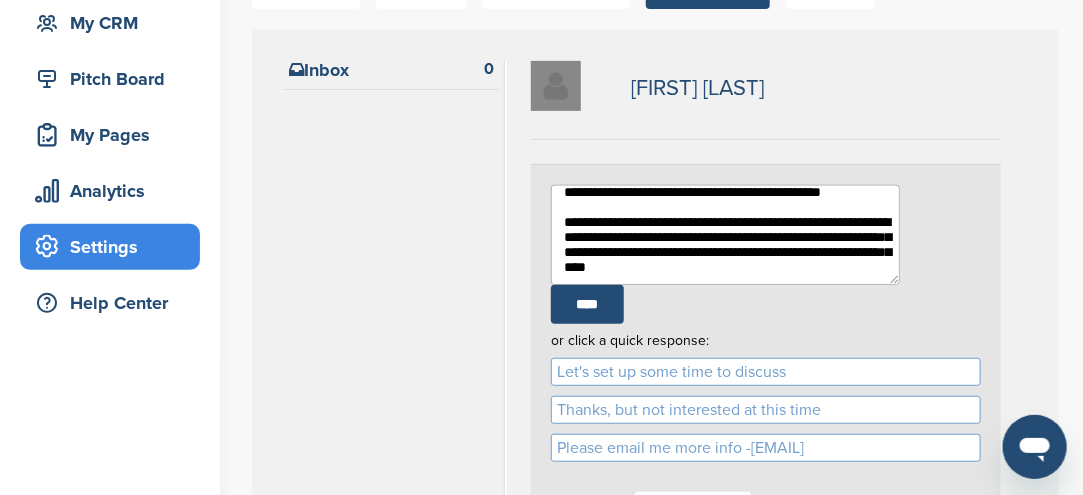 scroll, scrollTop: 0, scrollLeft: 0, axis: both 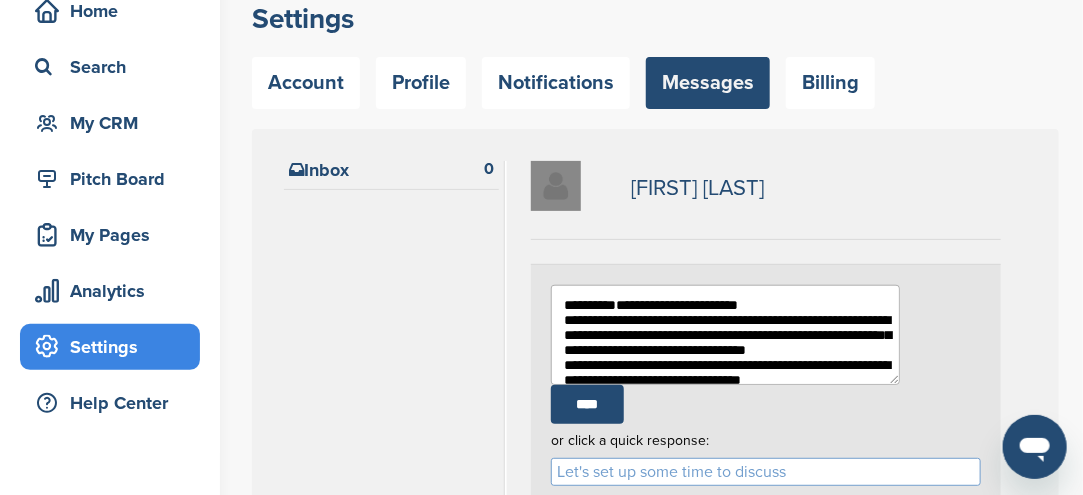 click at bounding box center [725, 335] 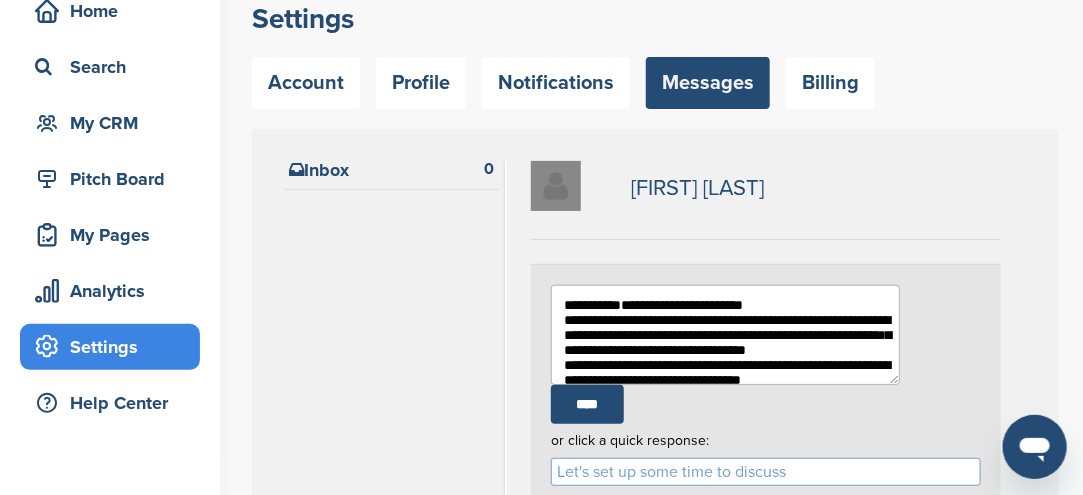 click at bounding box center (725, 335) 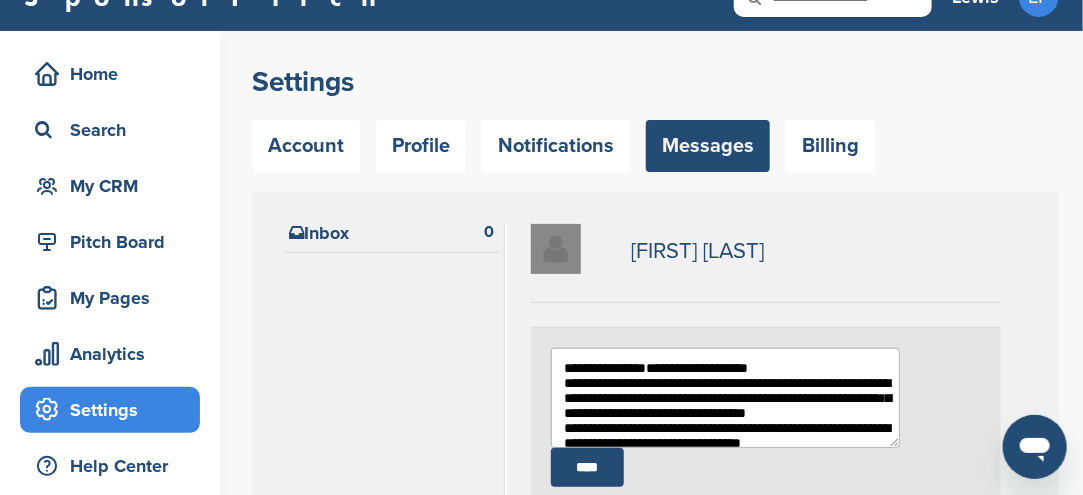 scroll, scrollTop: 0, scrollLeft: 0, axis: both 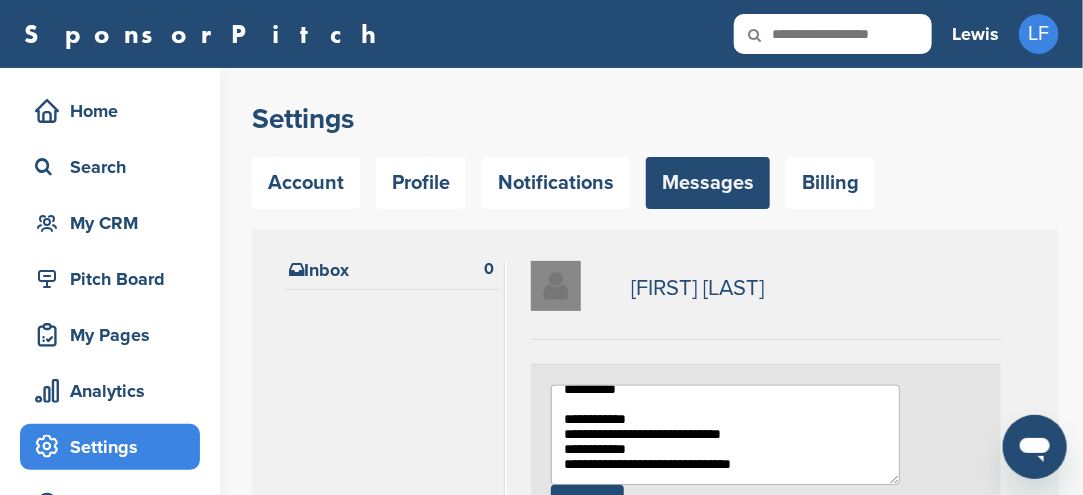 drag, startPoint x: 609, startPoint y: 408, endPoint x: 755, endPoint y: 473, distance: 159.81552 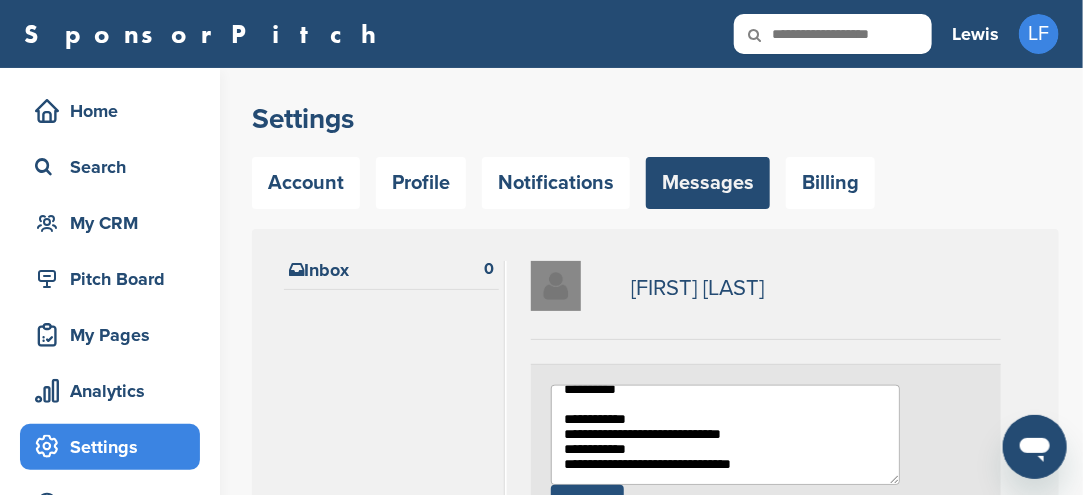 type on "**********" 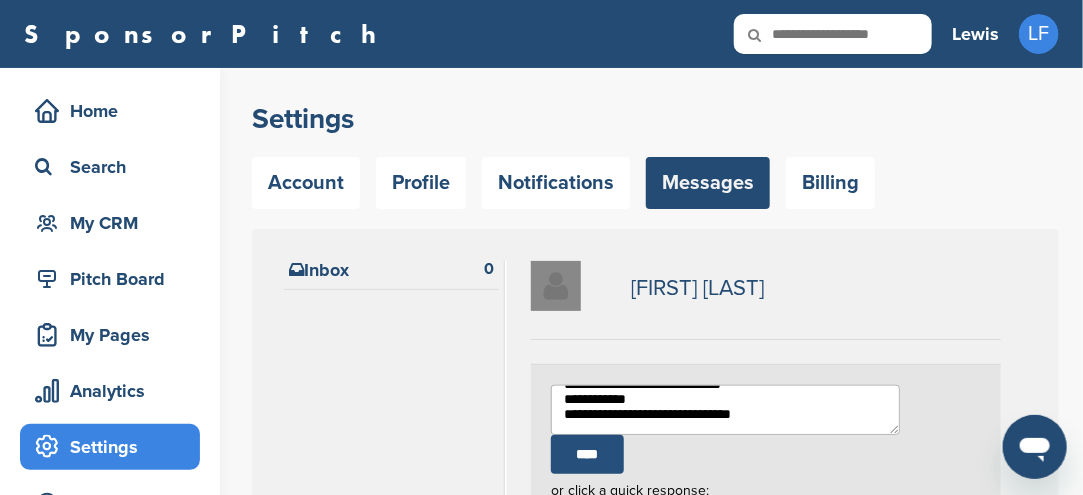 type 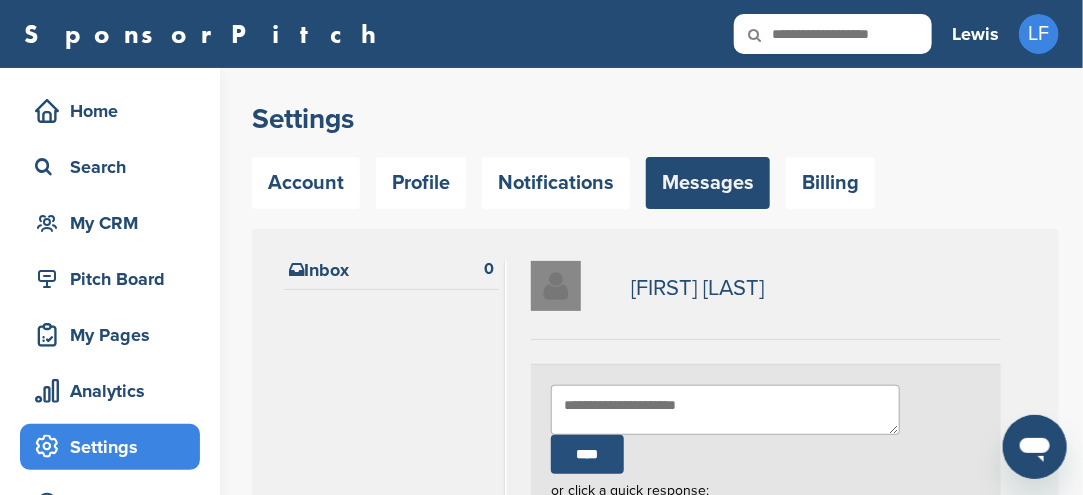 scroll, scrollTop: 0, scrollLeft: 0, axis: both 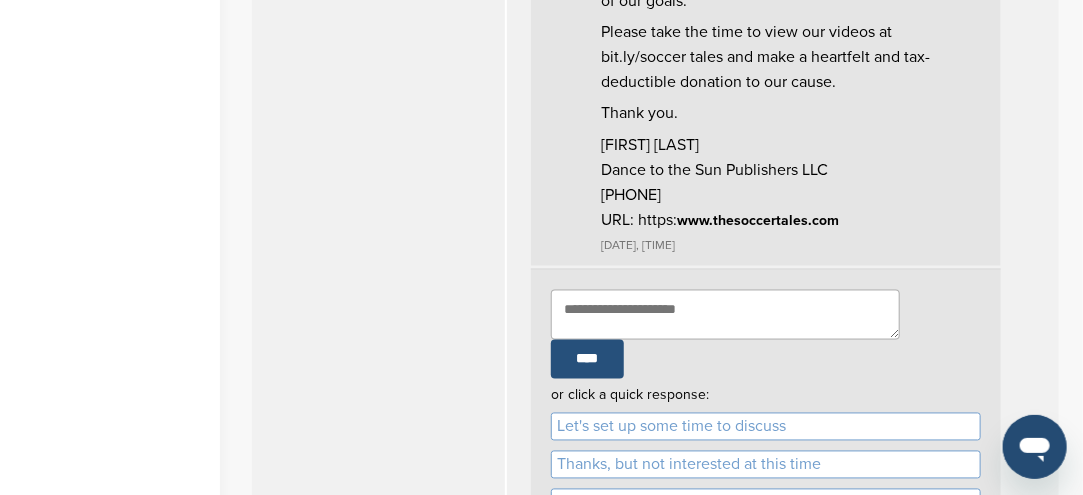 click on "****" at bounding box center [587, 359] 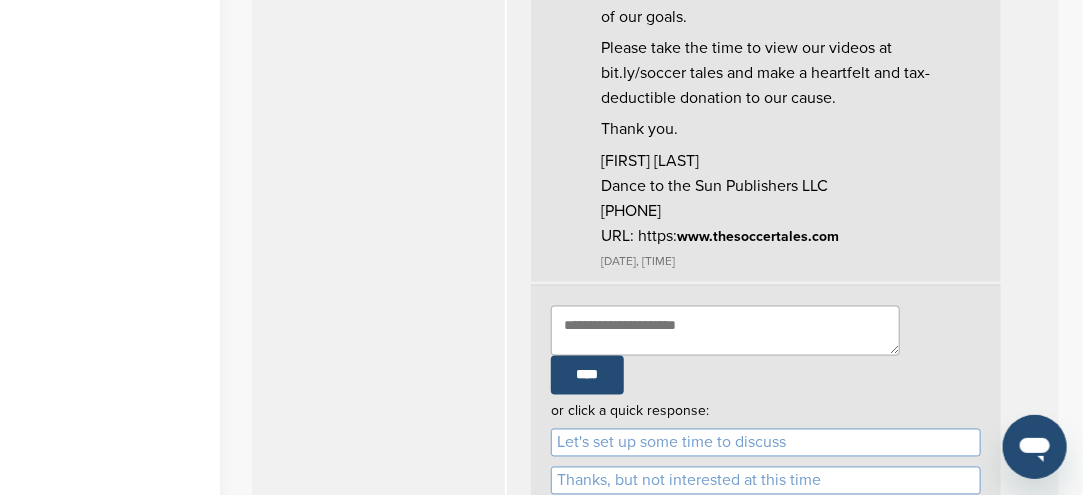scroll, scrollTop: 1100, scrollLeft: 0, axis: vertical 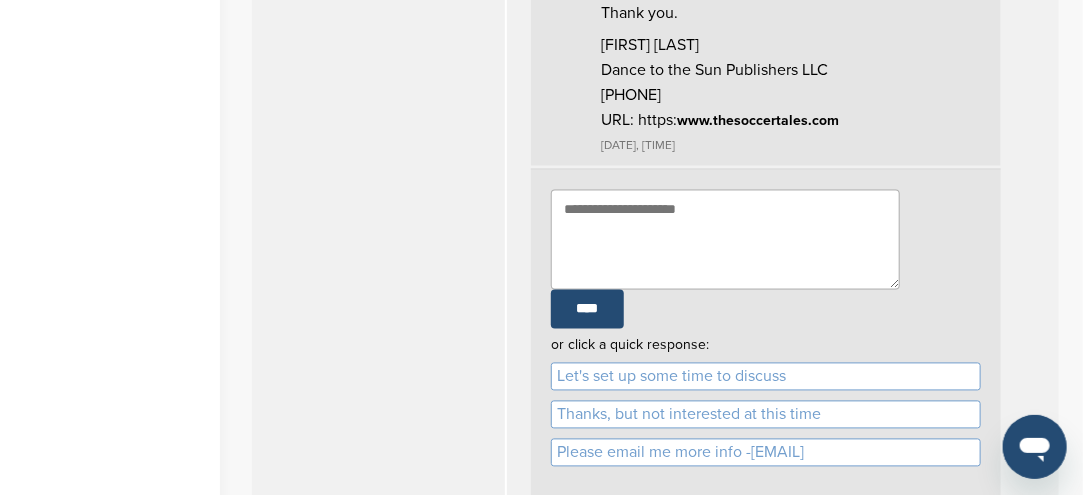 click at bounding box center [725, 240] 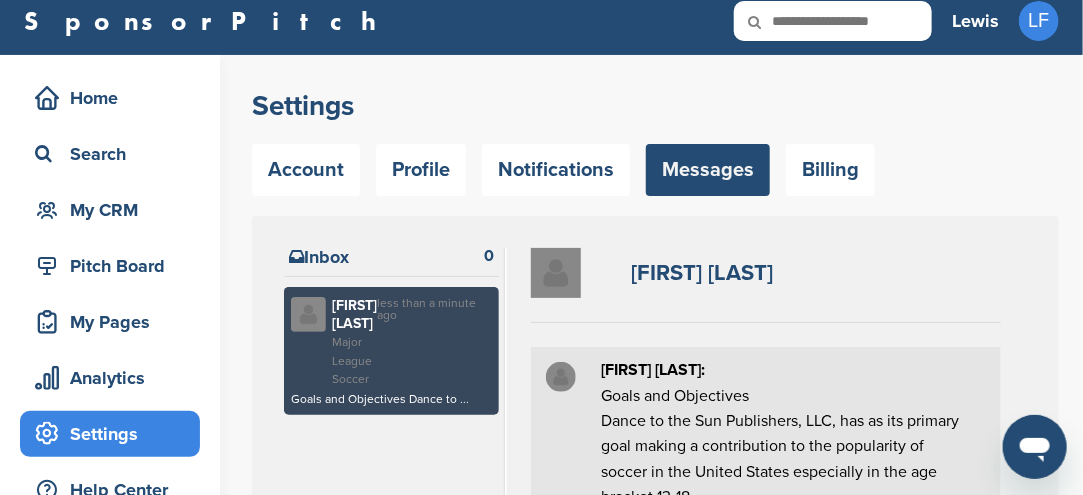 scroll, scrollTop: 0, scrollLeft: 0, axis: both 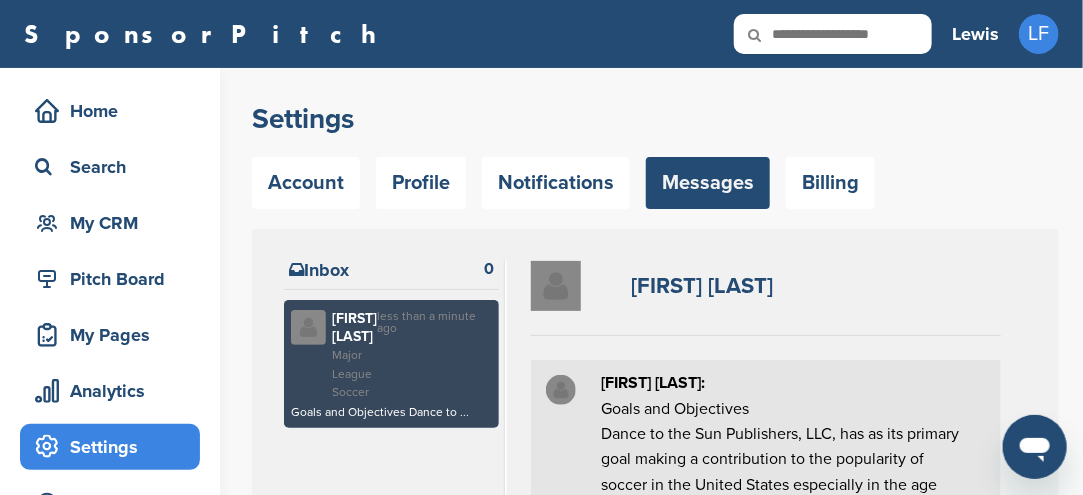 click at bounding box center (833, 34) 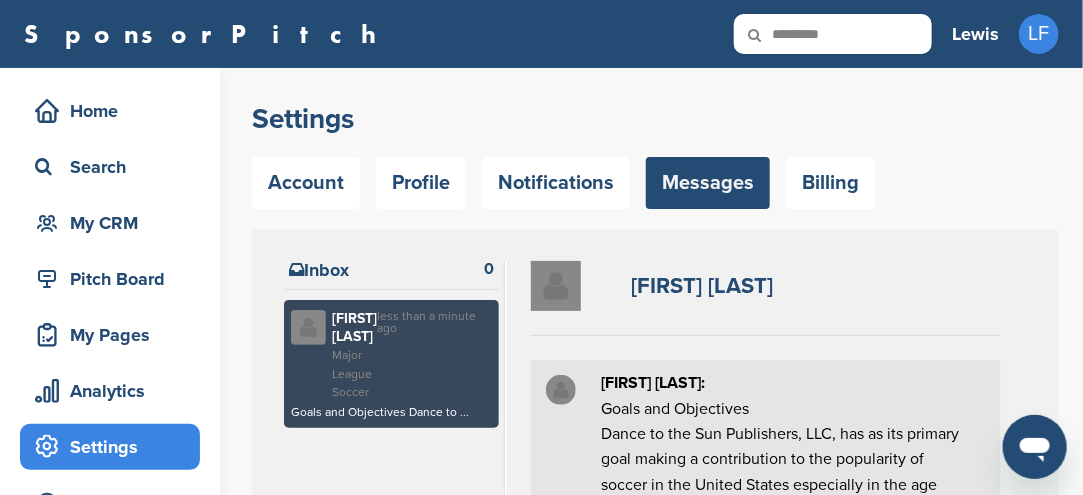 type on "*********" 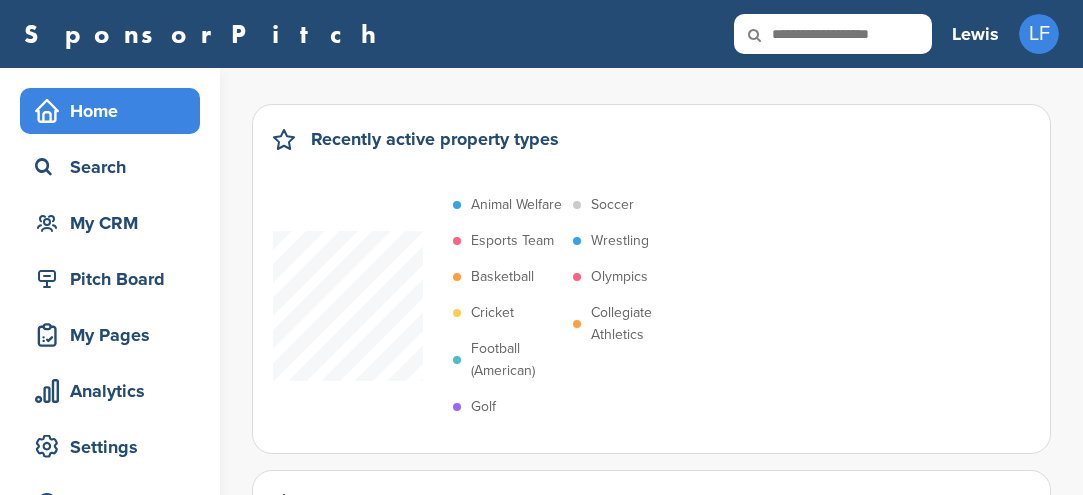 scroll, scrollTop: 0, scrollLeft: 0, axis: both 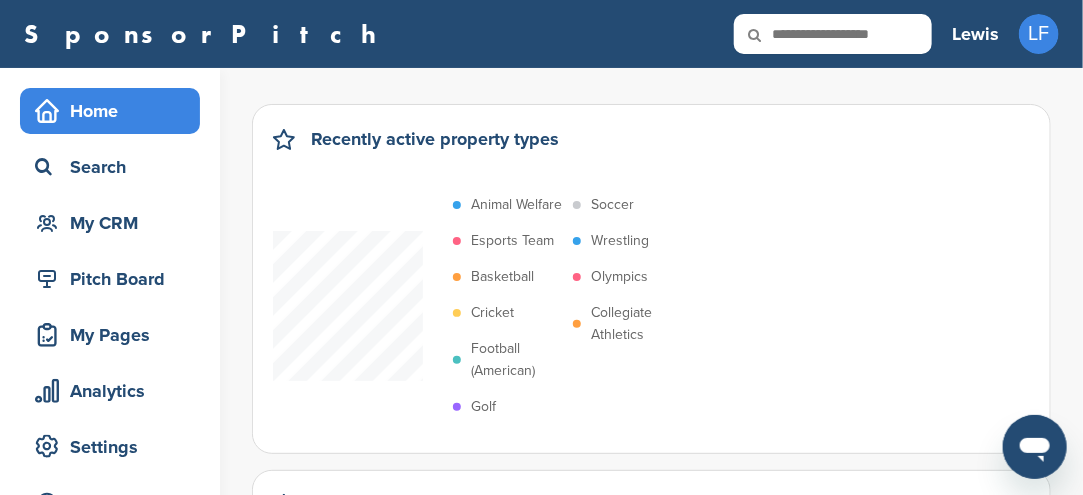 click at bounding box center [833, 34] 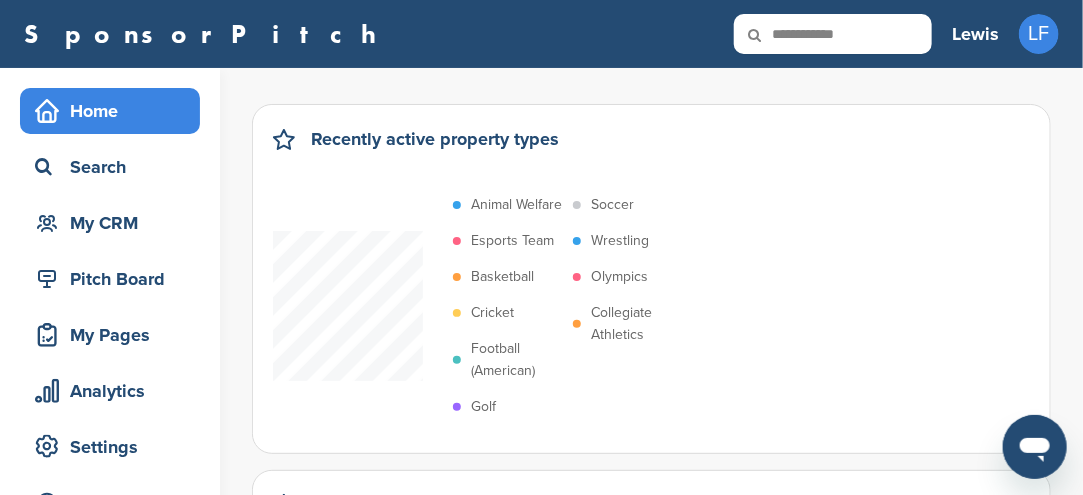 type on "**********" 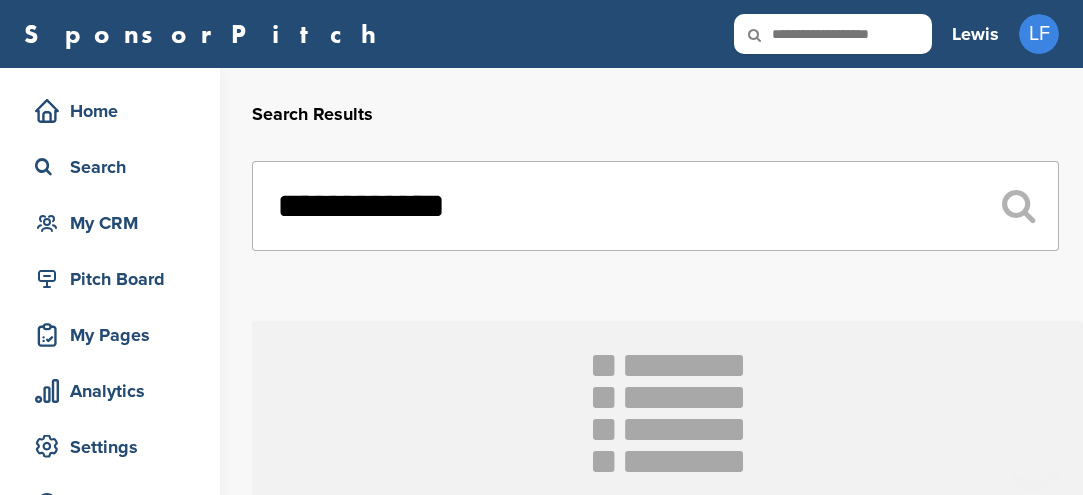 scroll, scrollTop: 0, scrollLeft: 0, axis: both 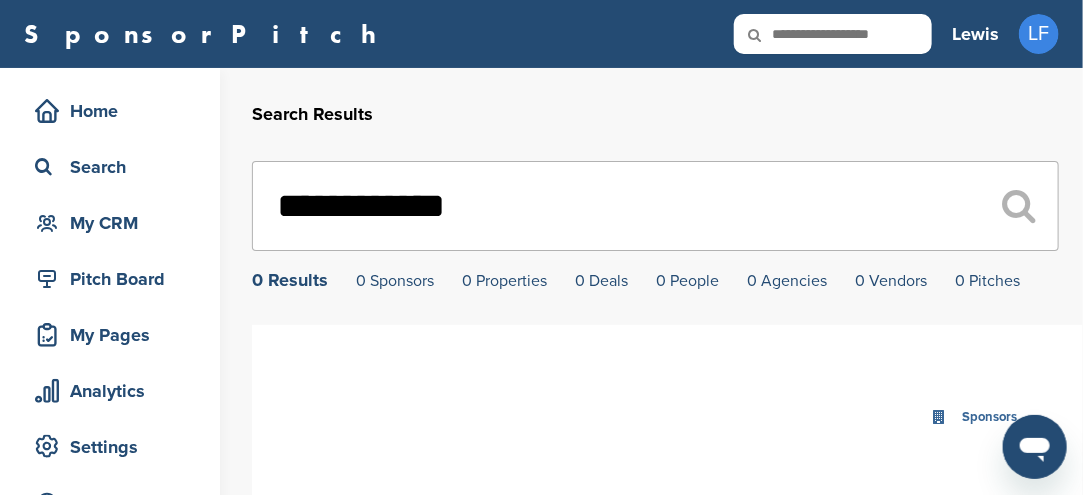 click at bounding box center (833, 34) 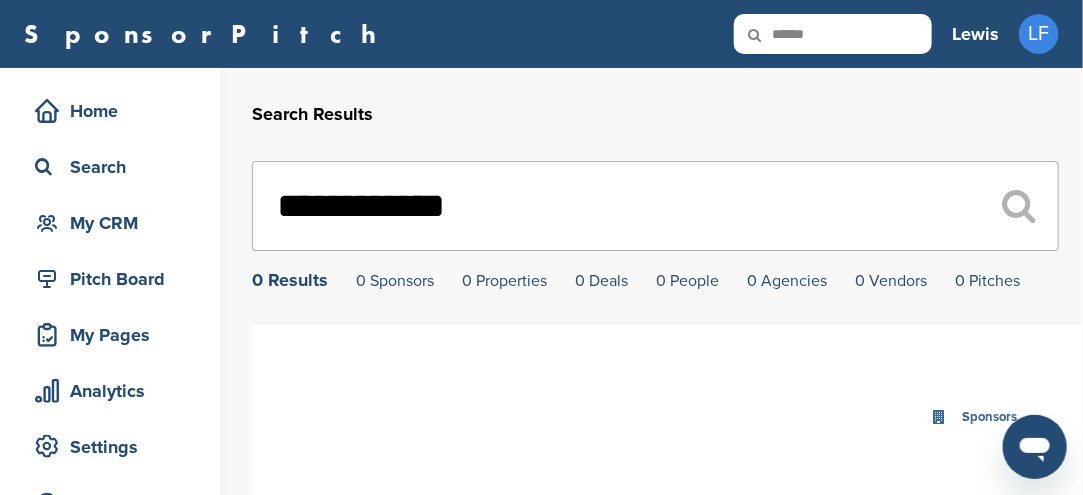 type on "******" 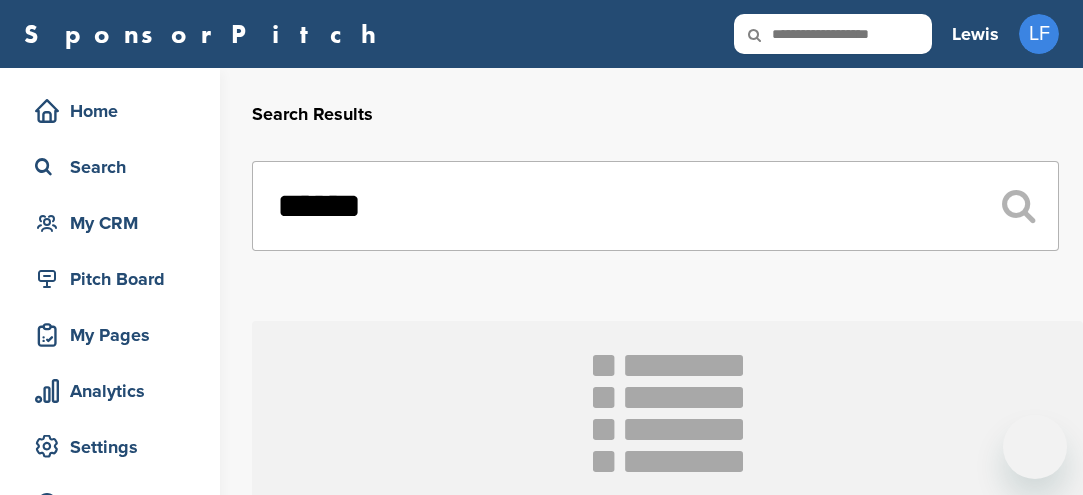 scroll, scrollTop: 0, scrollLeft: 0, axis: both 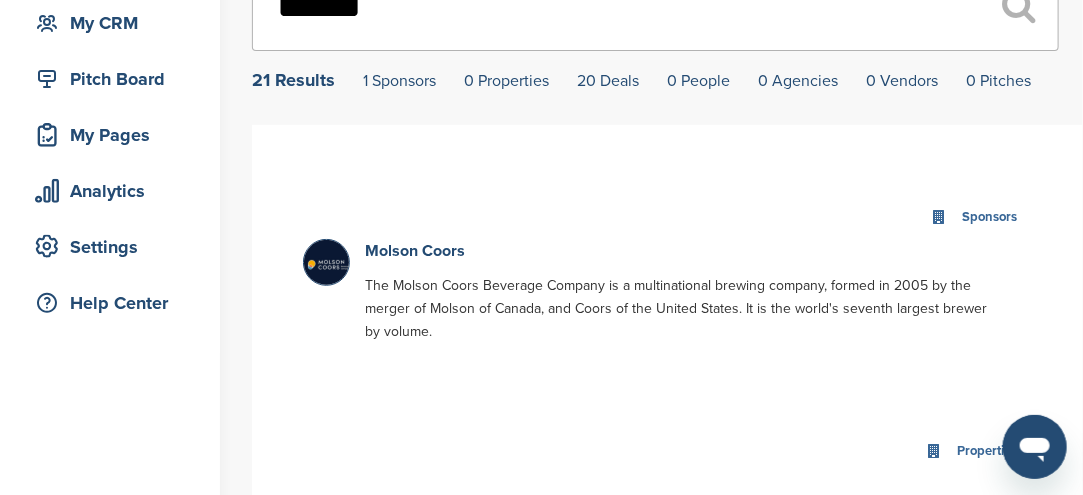 click at bounding box center (329, 265) 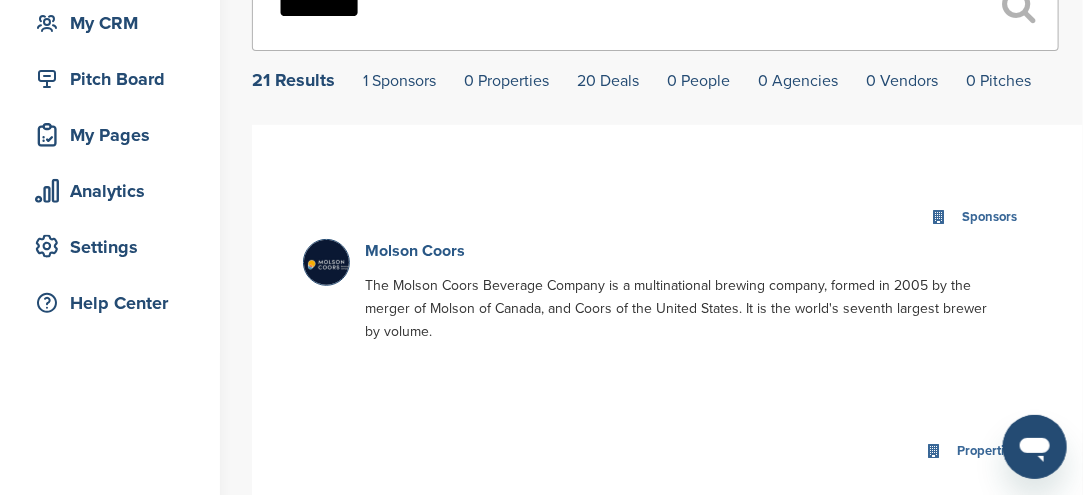 click on "Molson Coors" at bounding box center [415, 251] 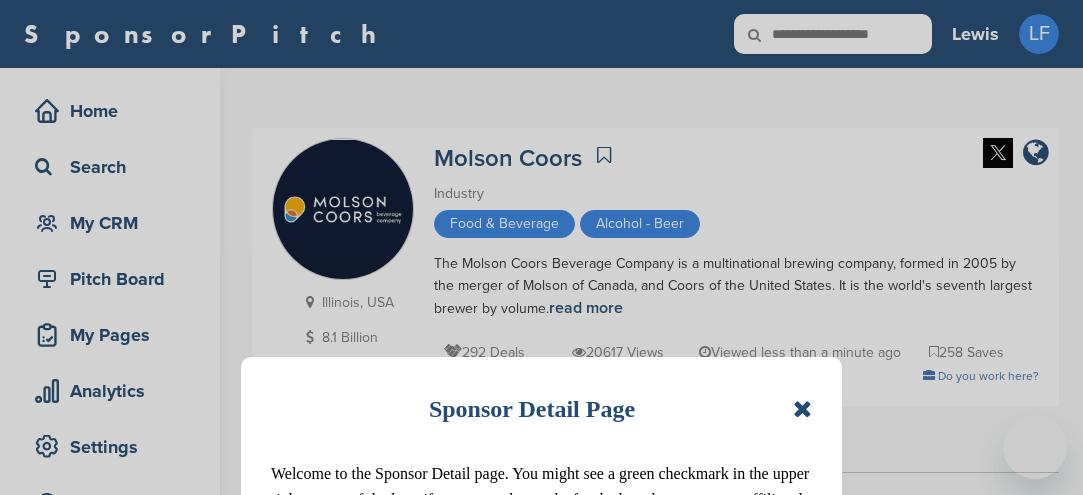 scroll, scrollTop: 0, scrollLeft: 0, axis: both 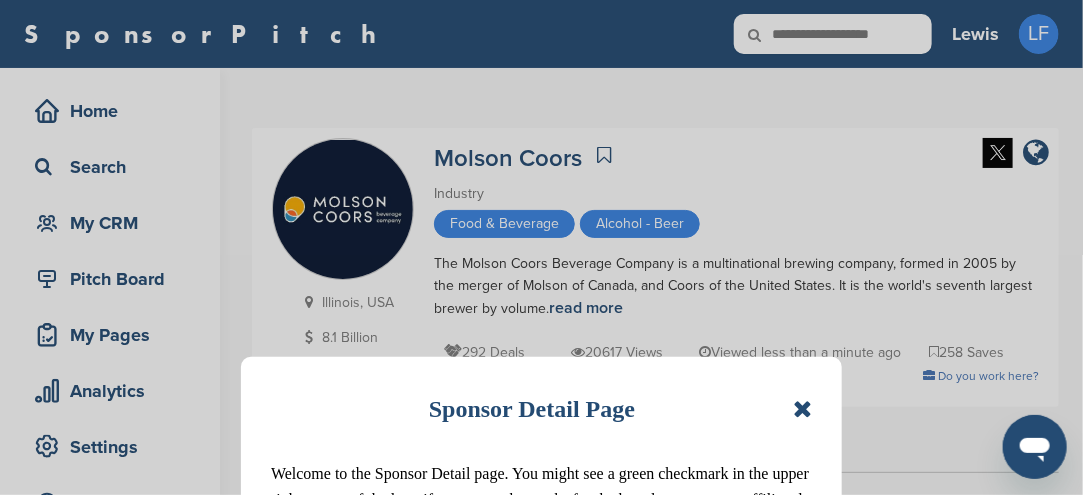 click at bounding box center (802, 409) 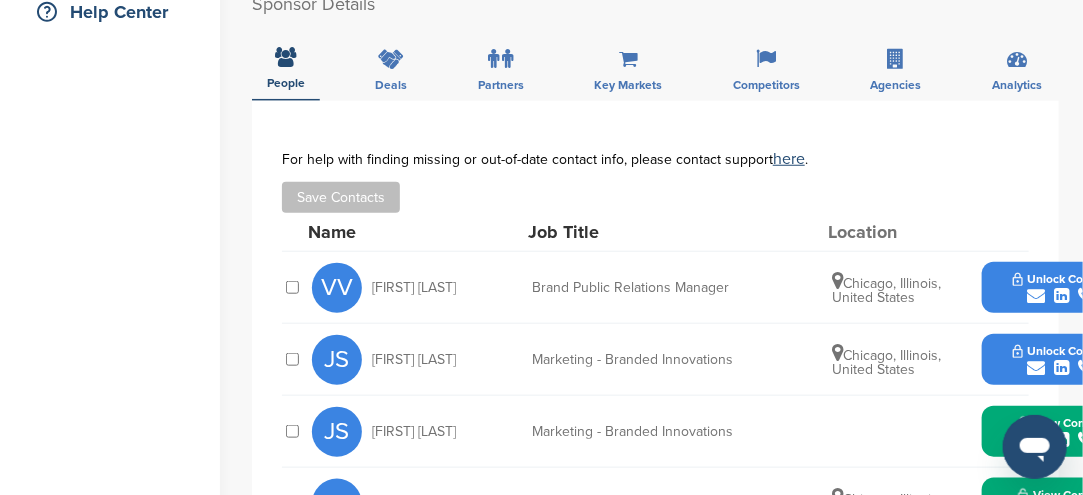 scroll, scrollTop: 500, scrollLeft: 0, axis: vertical 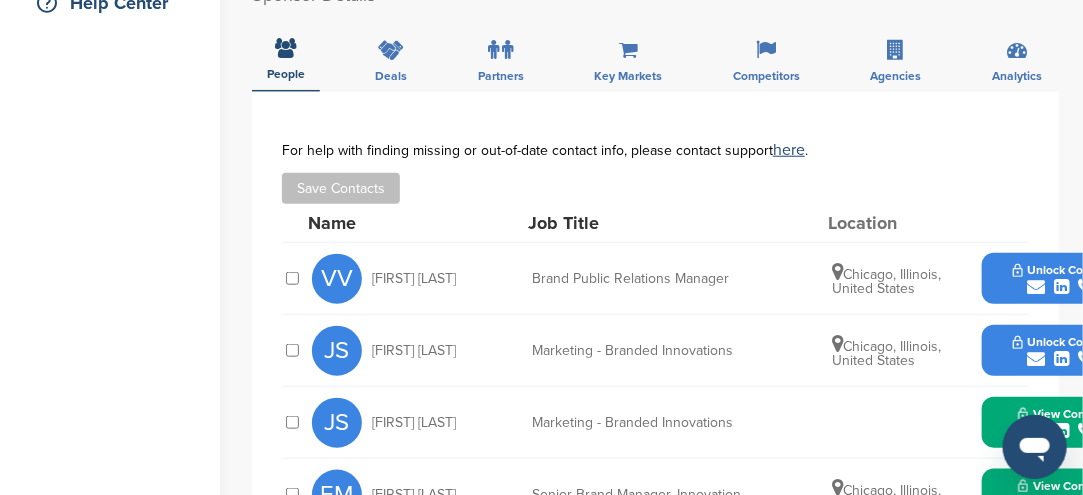 click on "Unlock Contact" at bounding box center (1062, 342) 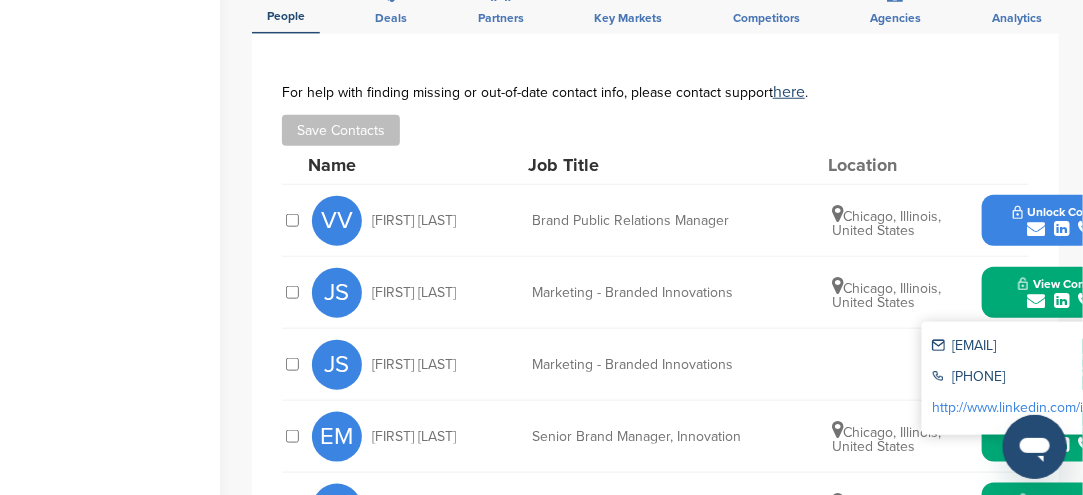 scroll, scrollTop: 600, scrollLeft: 0, axis: vertical 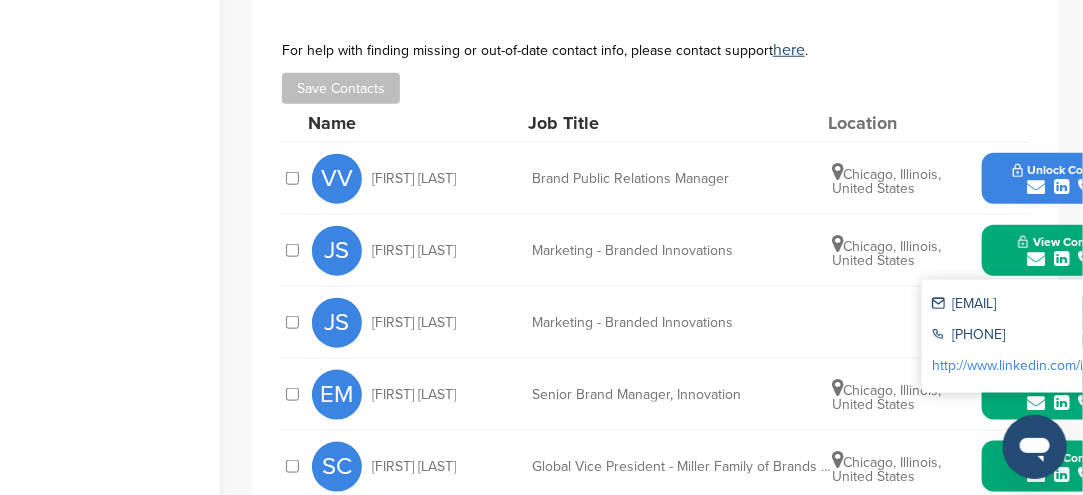 drag, startPoint x: 937, startPoint y: 304, endPoint x: 1010, endPoint y: 304, distance: 73 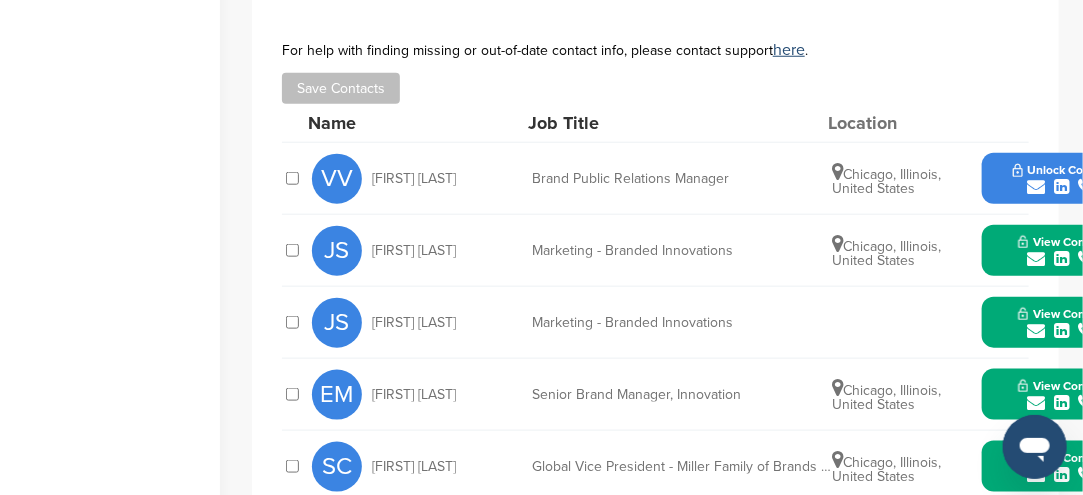 click at bounding box center [1036, 259] 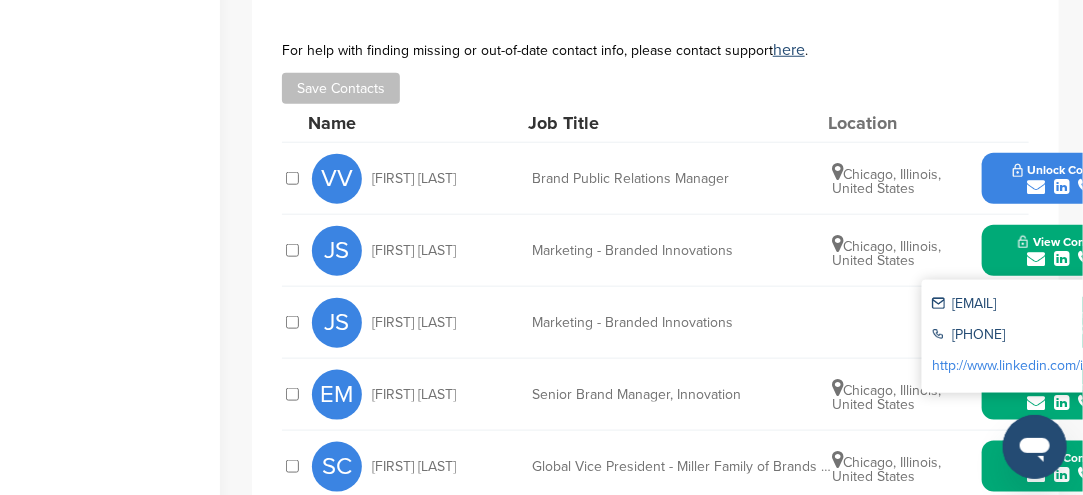click on "justine.stauffer@molsoncoors.com" at bounding box center [1024, 305] 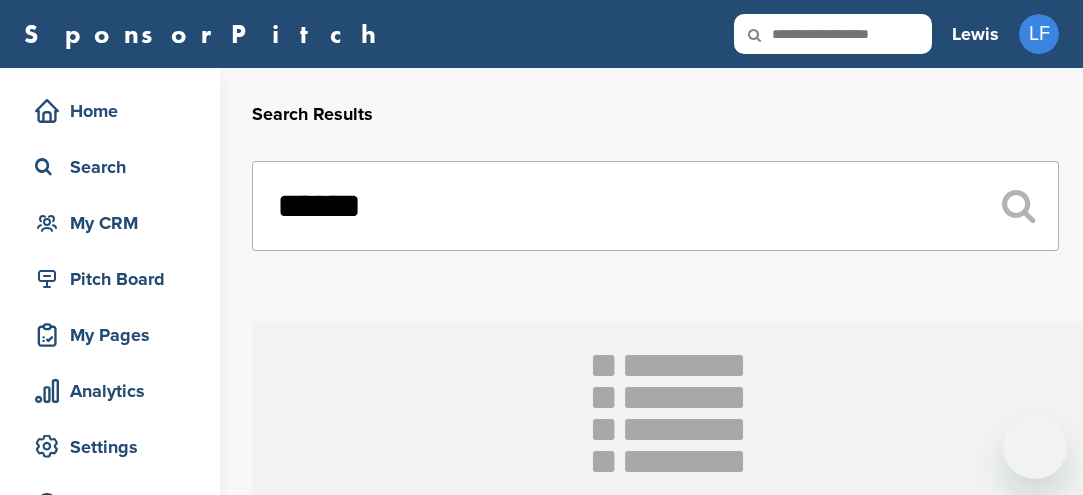 scroll, scrollTop: 200, scrollLeft: 0, axis: vertical 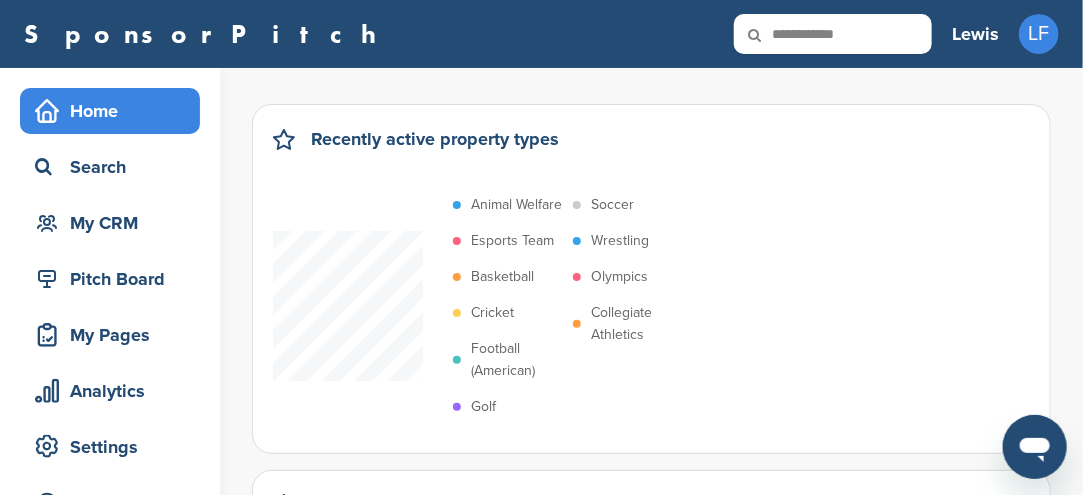 click at bounding box center (768, 35) 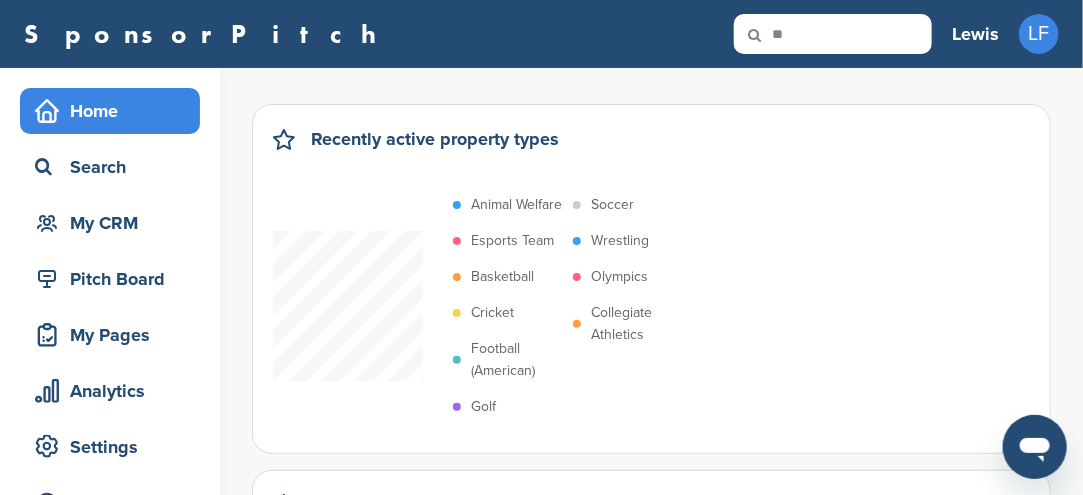 type on "*" 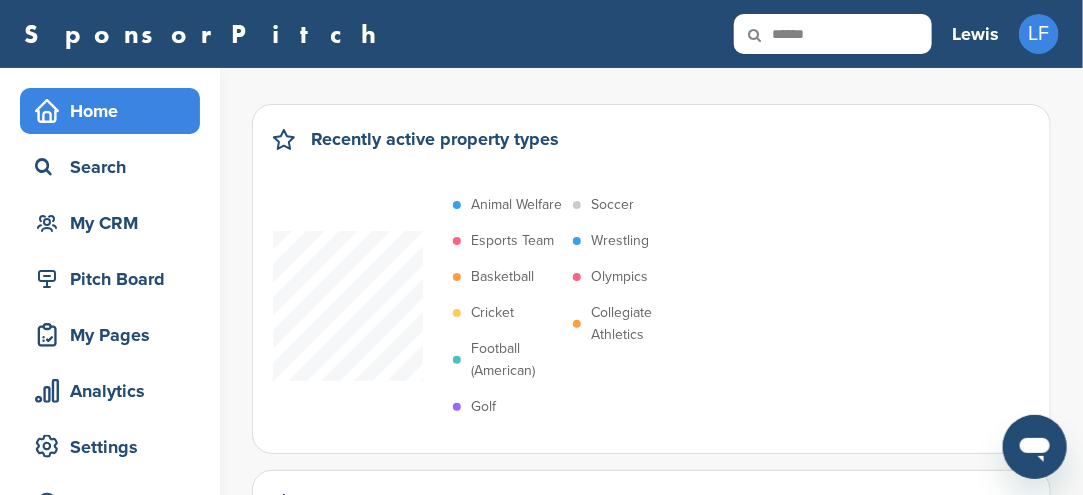 type on "******" 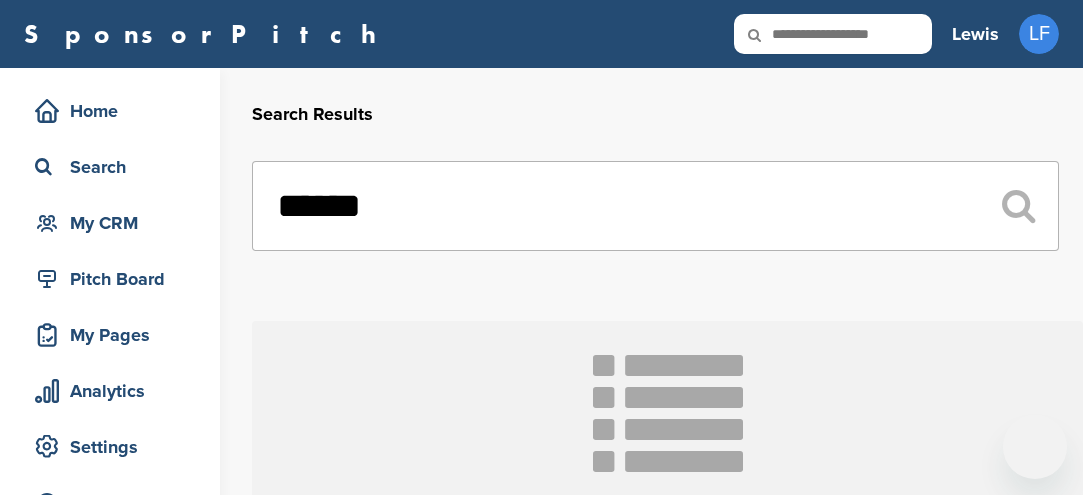 scroll, scrollTop: 0, scrollLeft: 0, axis: both 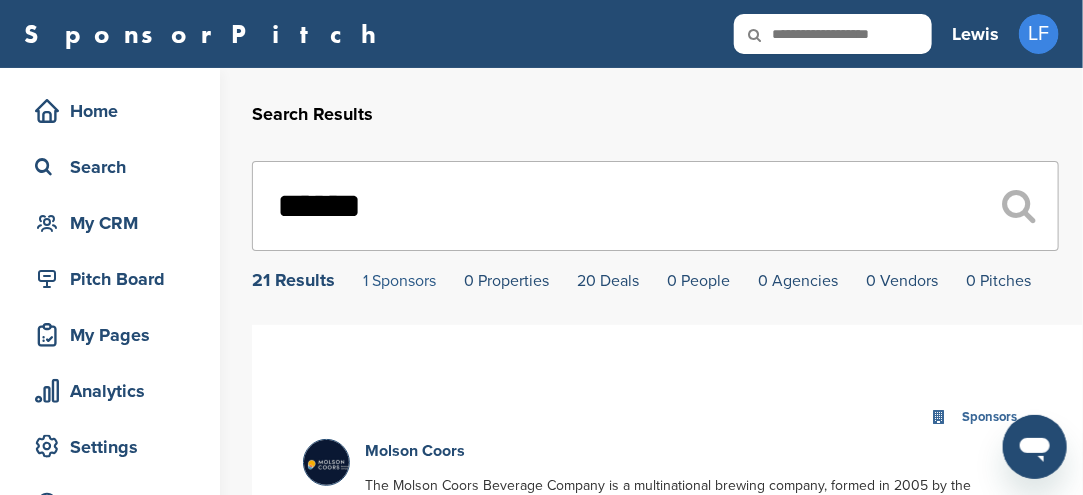 click on "1 Sponsors" at bounding box center [399, 281] 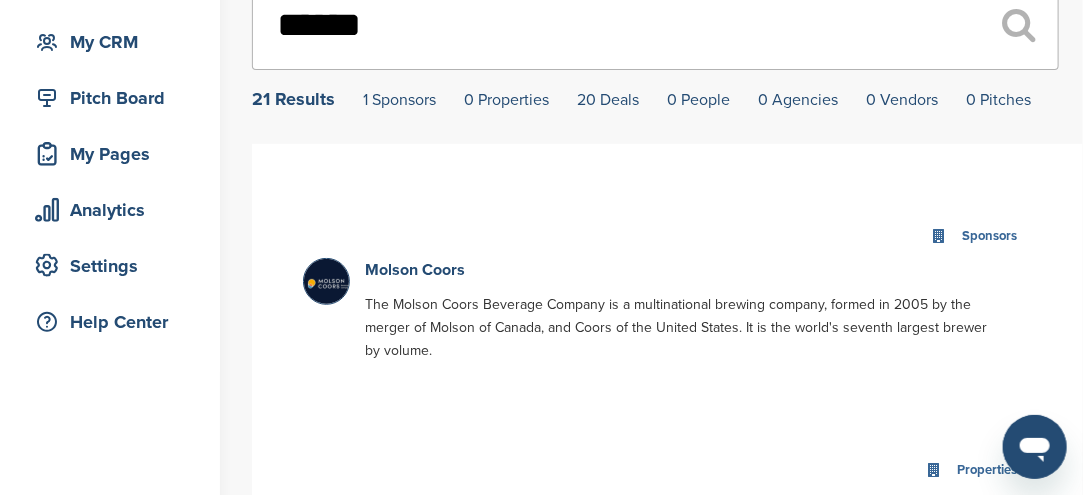 scroll, scrollTop: 0, scrollLeft: 0, axis: both 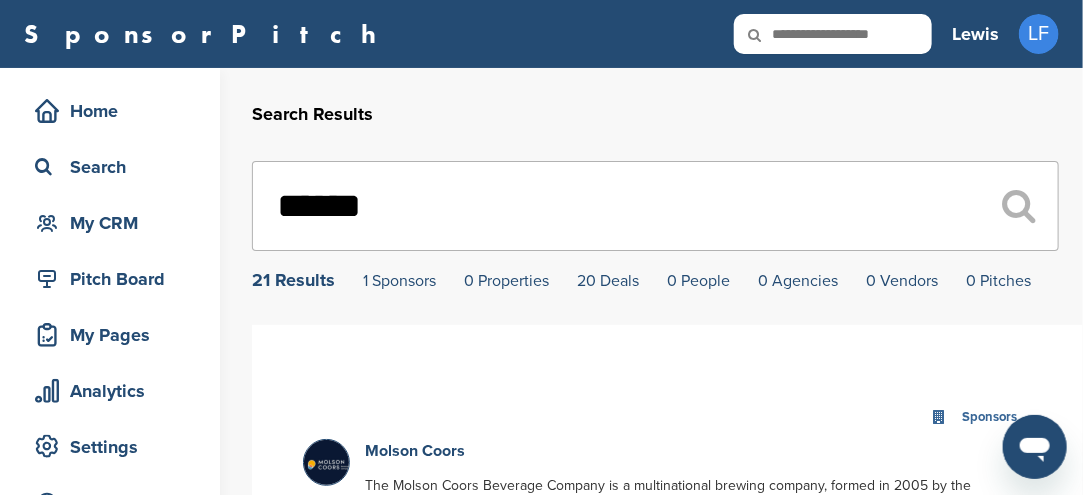 click on "******" at bounding box center [655, 206] 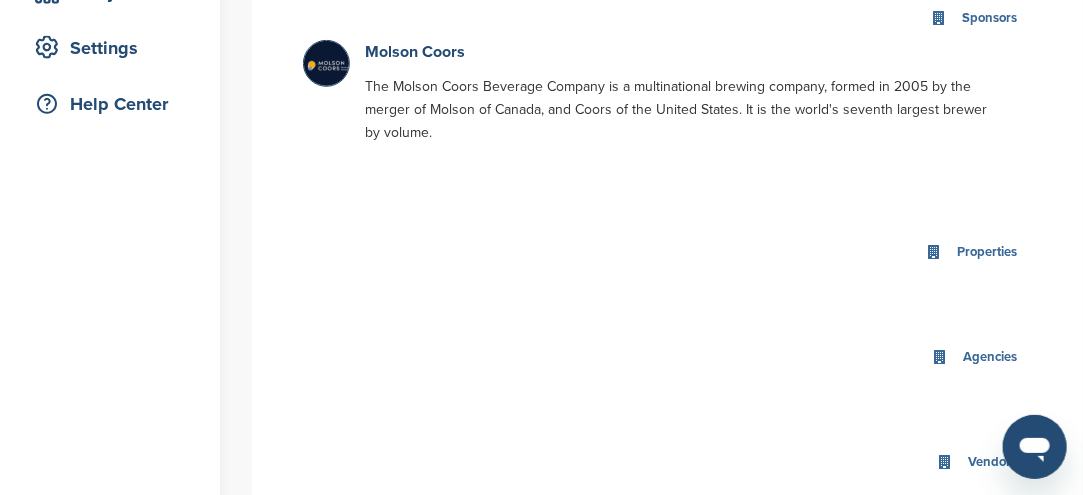scroll, scrollTop: 400, scrollLeft: 0, axis: vertical 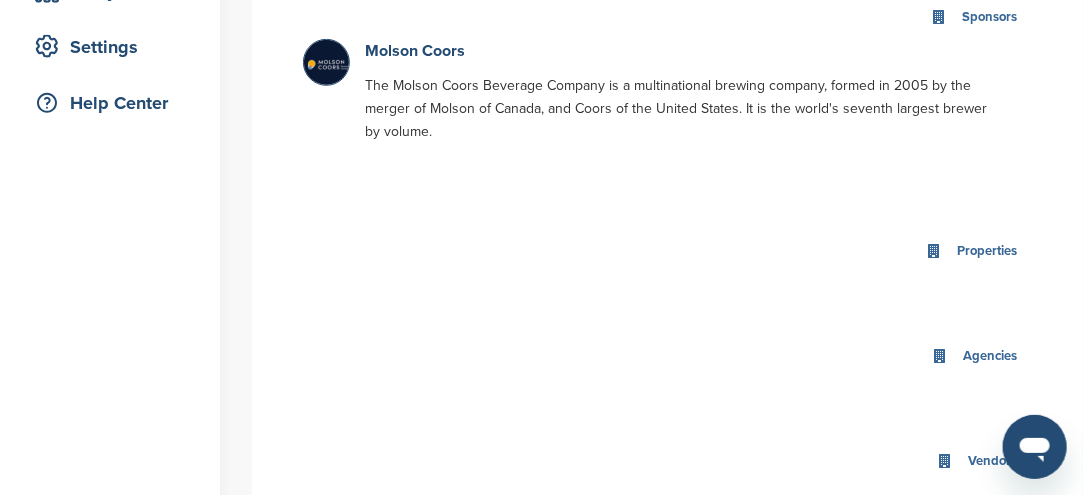 click on "Properties" at bounding box center [987, 251] 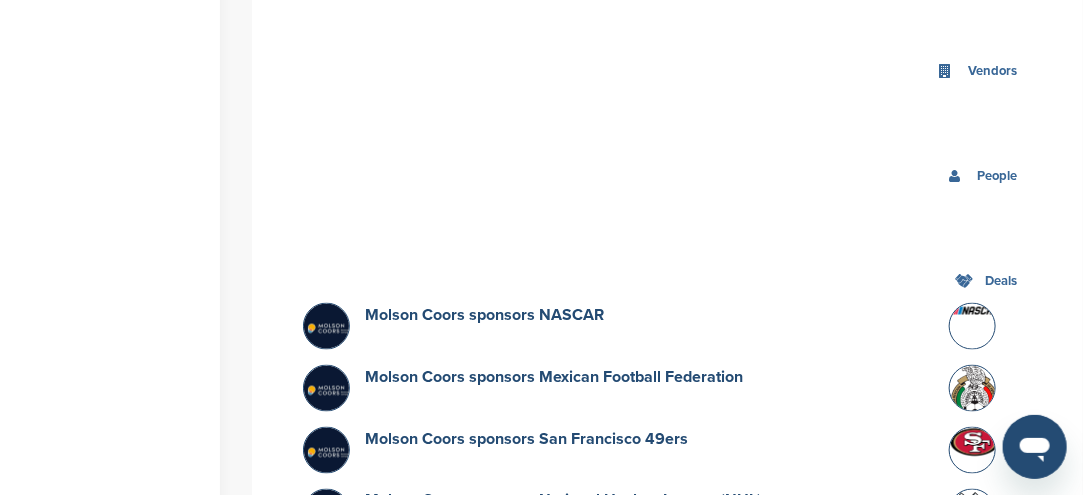 scroll, scrollTop: 800, scrollLeft: 0, axis: vertical 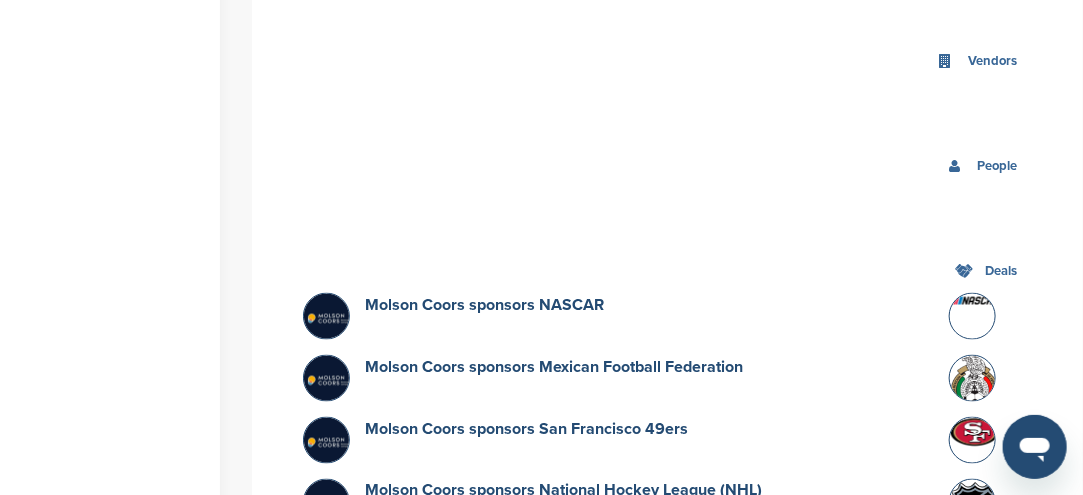 click at bounding box center (954, 166) 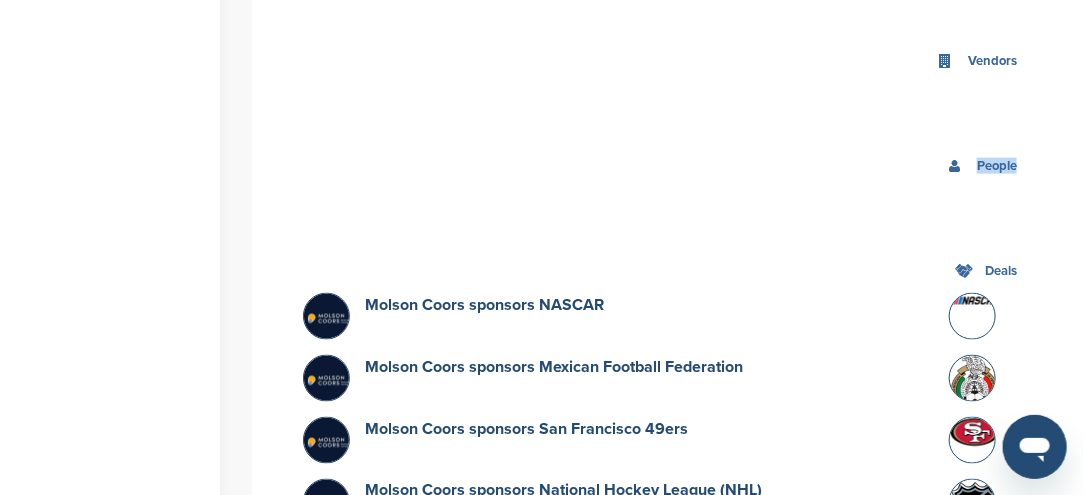 click on "People" at bounding box center (997, 166) 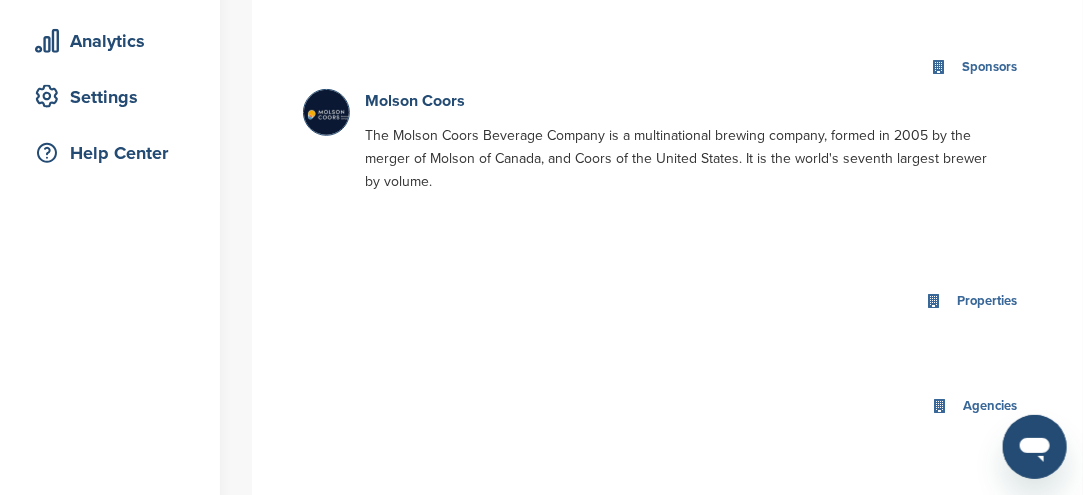 scroll, scrollTop: 200, scrollLeft: 0, axis: vertical 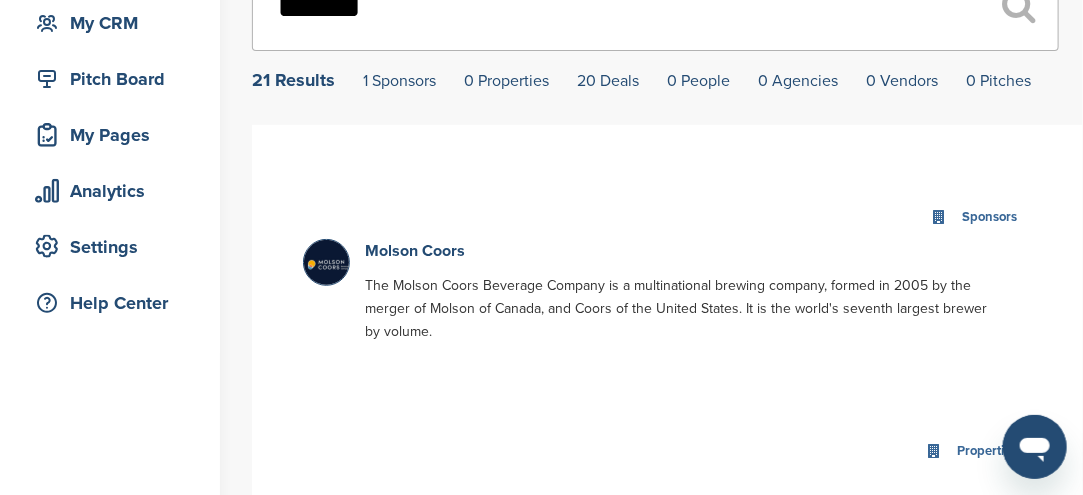 click on "21 Results" at bounding box center (293, 80) 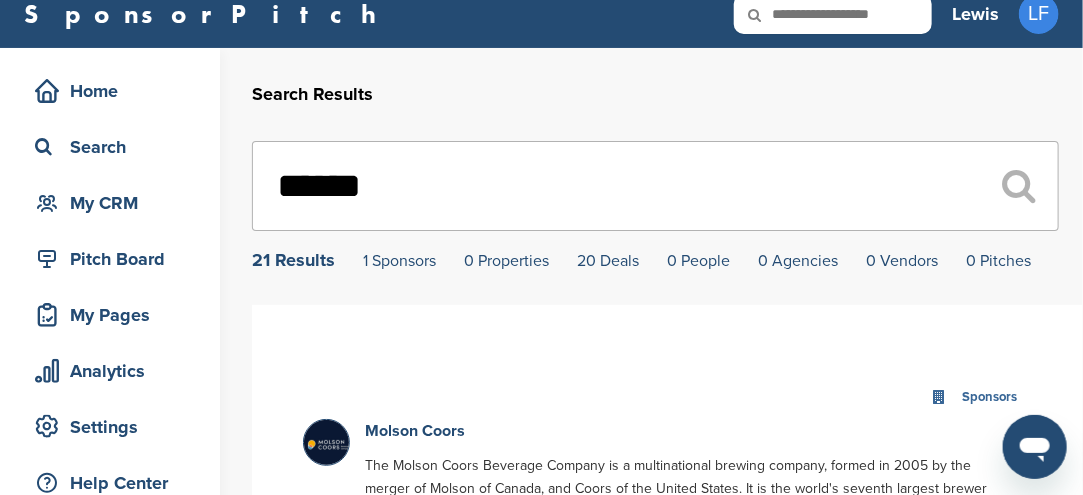 scroll, scrollTop: 0, scrollLeft: 0, axis: both 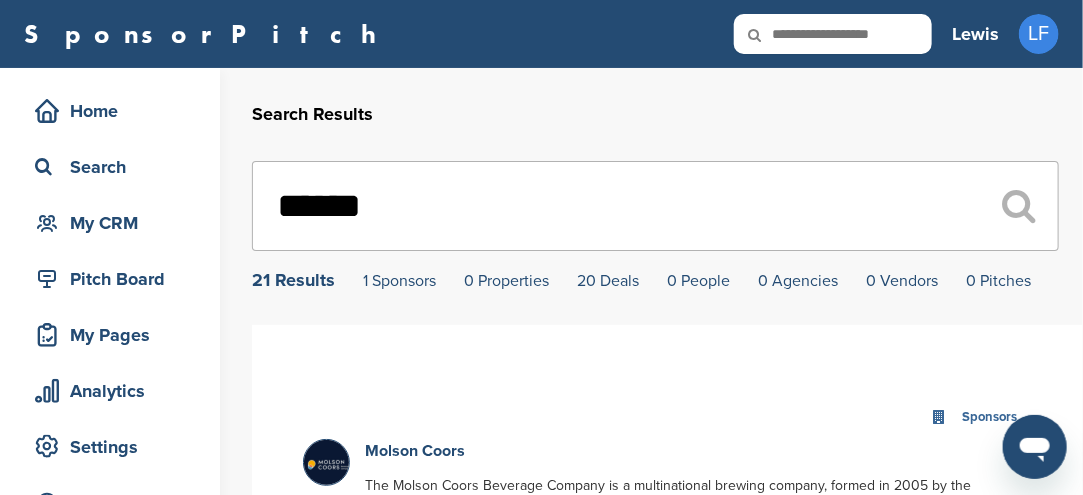 click on "******" at bounding box center [655, 206] 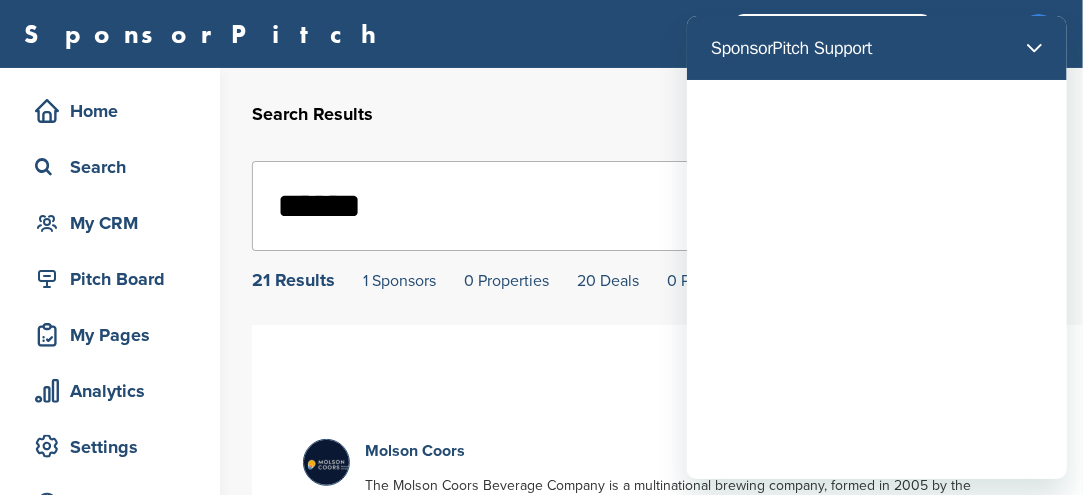 scroll, scrollTop: 0, scrollLeft: 0, axis: both 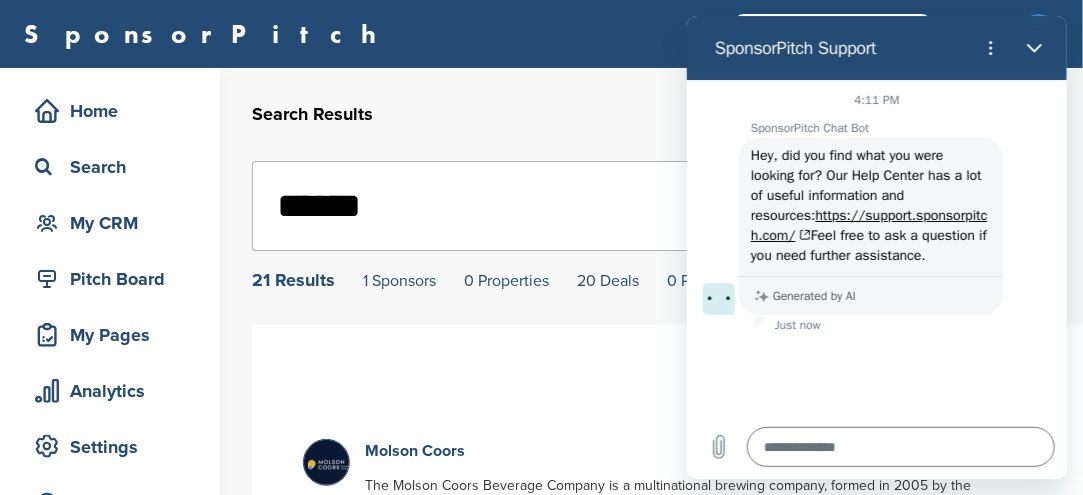click on "SponsorPitch" at bounding box center [478, 34] 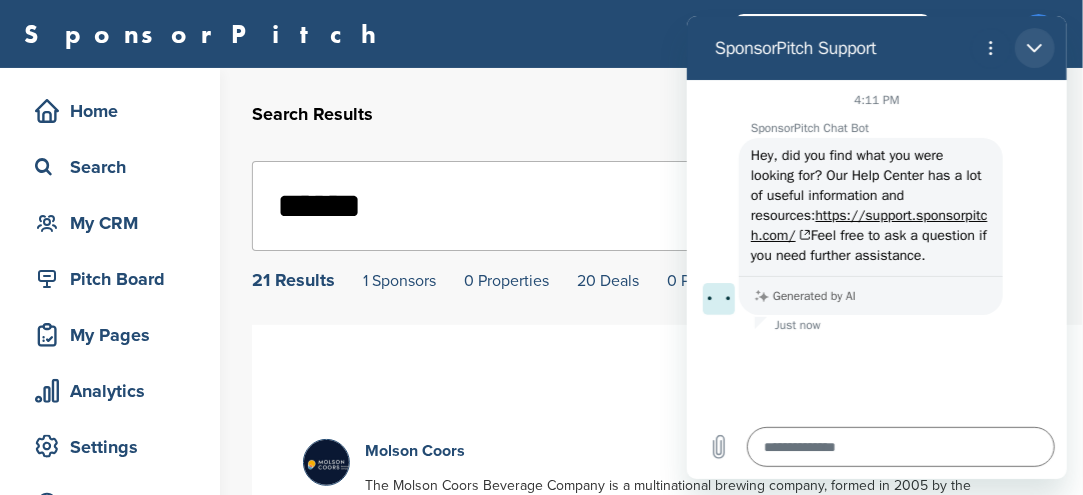 click 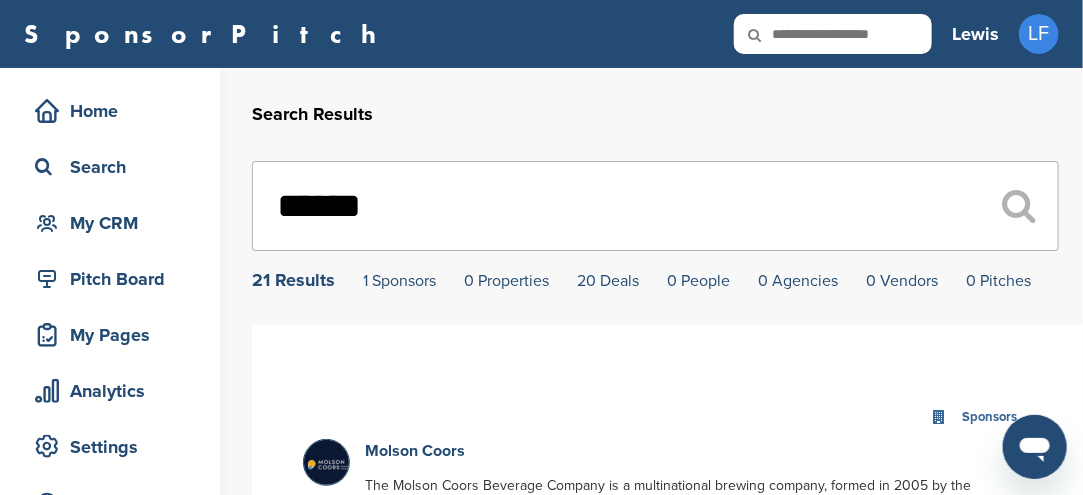 click at bounding box center [1018, 206] 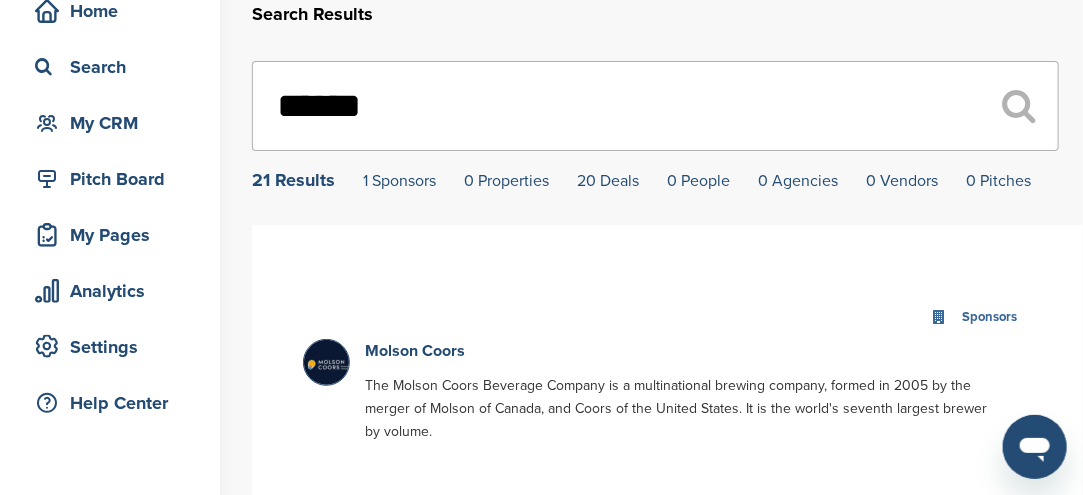 click at bounding box center [329, 365] 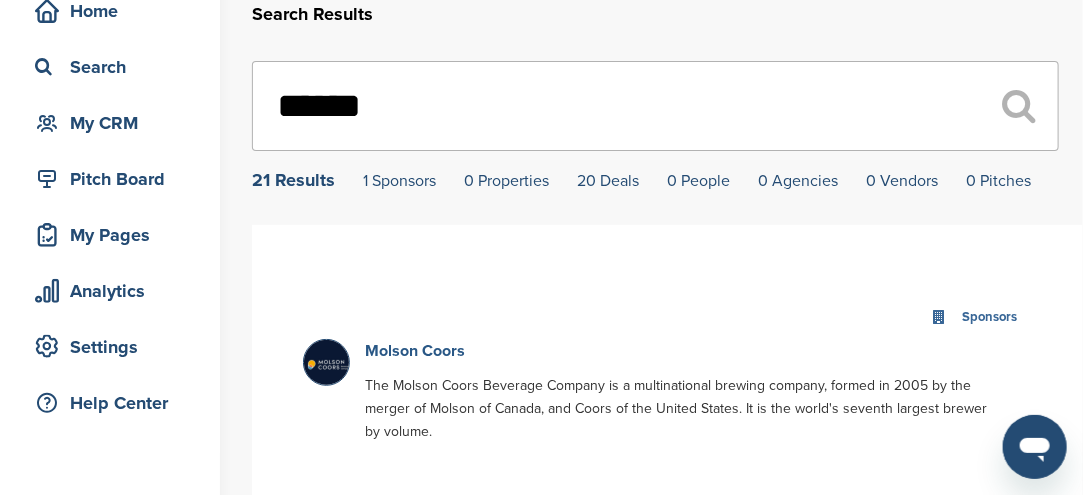 click on "Molson Coors" at bounding box center [415, 351] 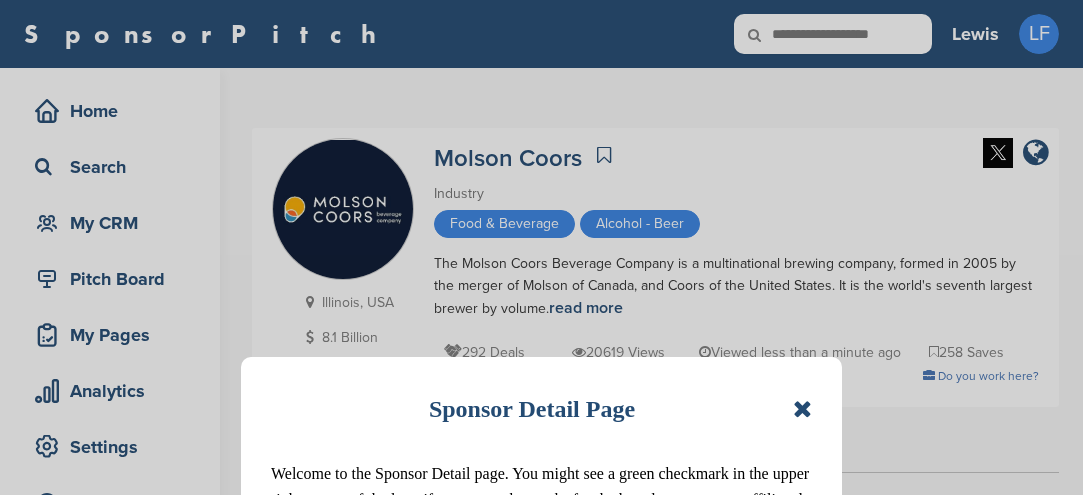 scroll, scrollTop: 0, scrollLeft: 0, axis: both 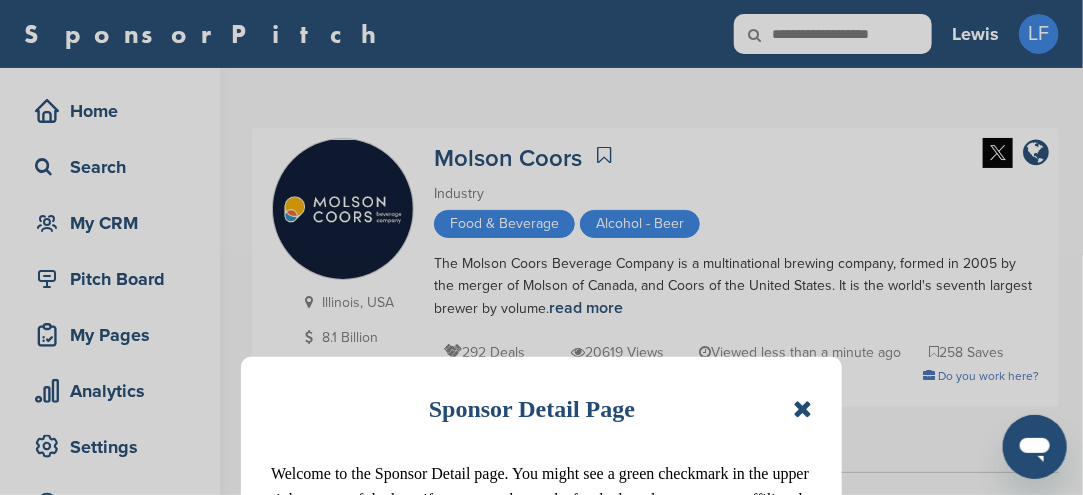 click at bounding box center (802, 409) 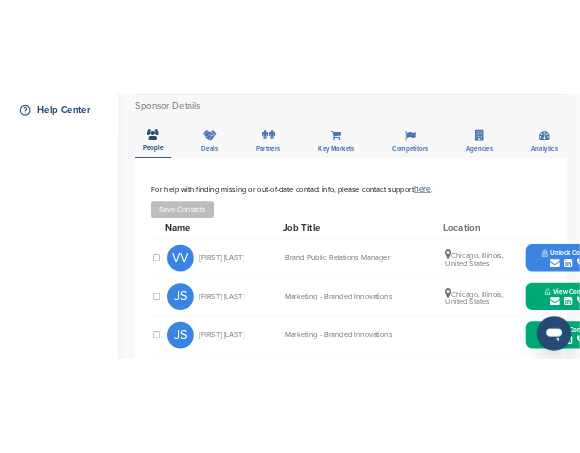 scroll, scrollTop: 500, scrollLeft: 0, axis: vertical 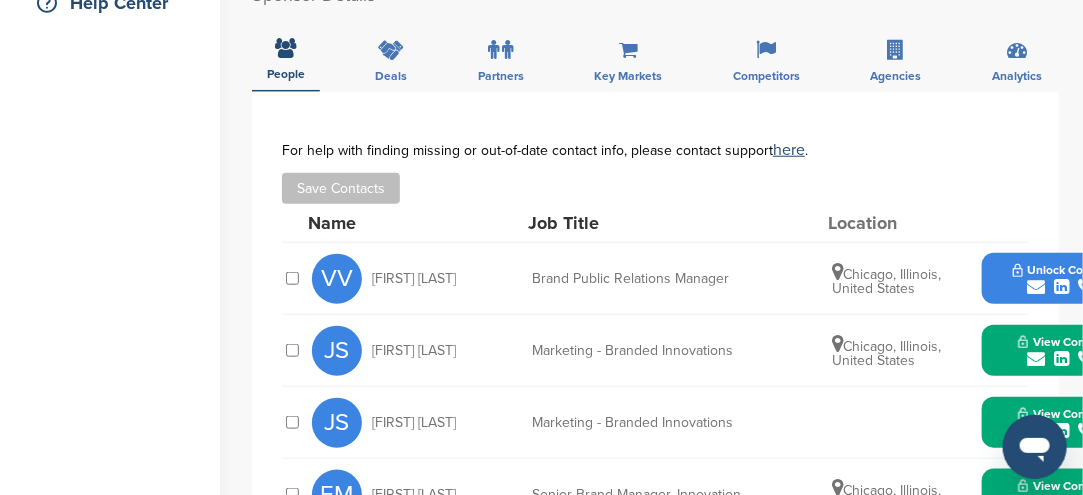click at bounding box center (1036, 287) 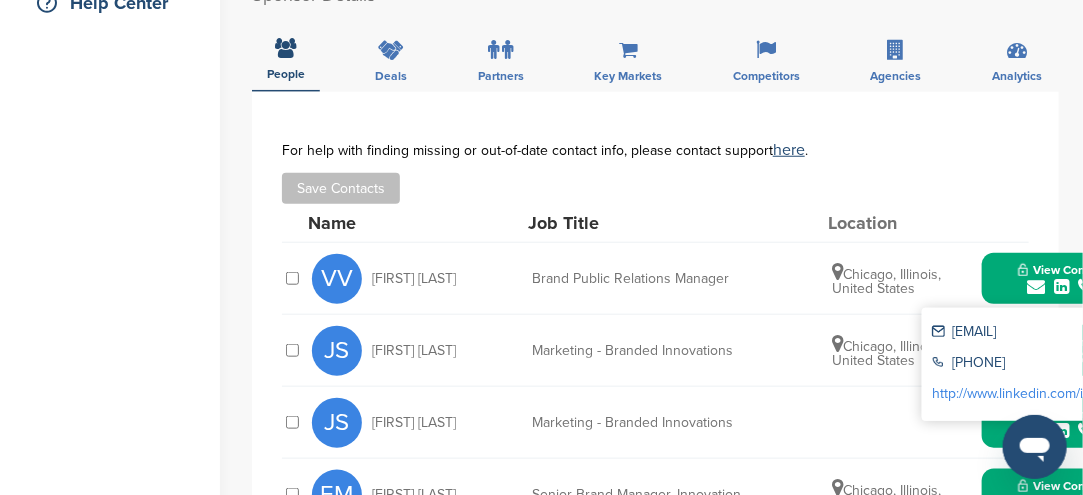 click on "JS
[FIRST] [LAST]
Marketing - Branded Innovations
[CITY], [STATE], [COUNTRY]
View Contact
[EMAIL]
[PHONE]
http://www.linkedin.com/in/justine-stauffer-5984ab9" at bounding box center [727, 350] 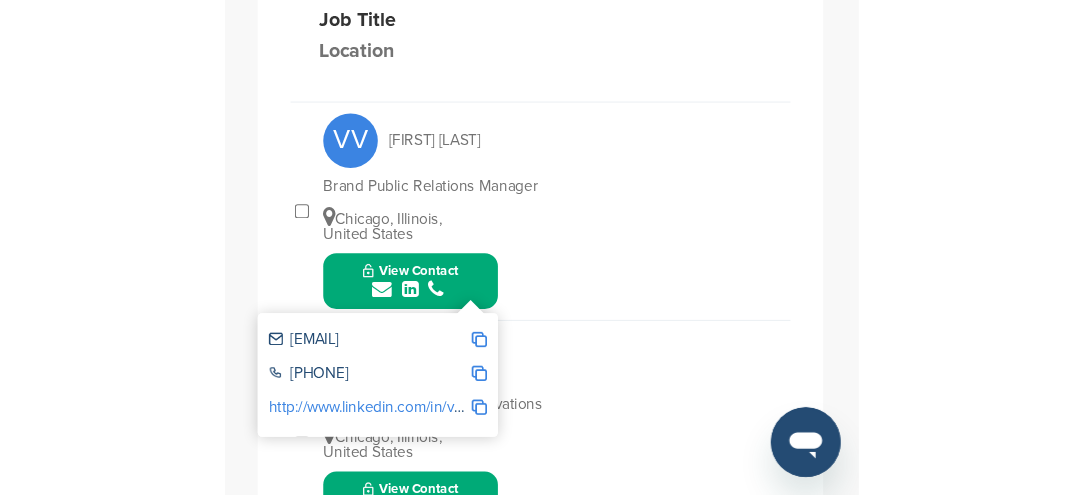 scroll, scrollTop: 900, scrollLeft: 0, axis: vertical 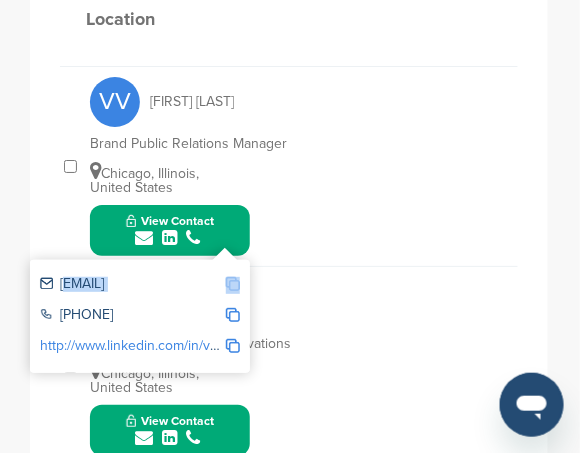 drag, startPoint x: 57, startPoint y: 281, endPoint x: 246, endPoint y: 284, distance: 189.0238 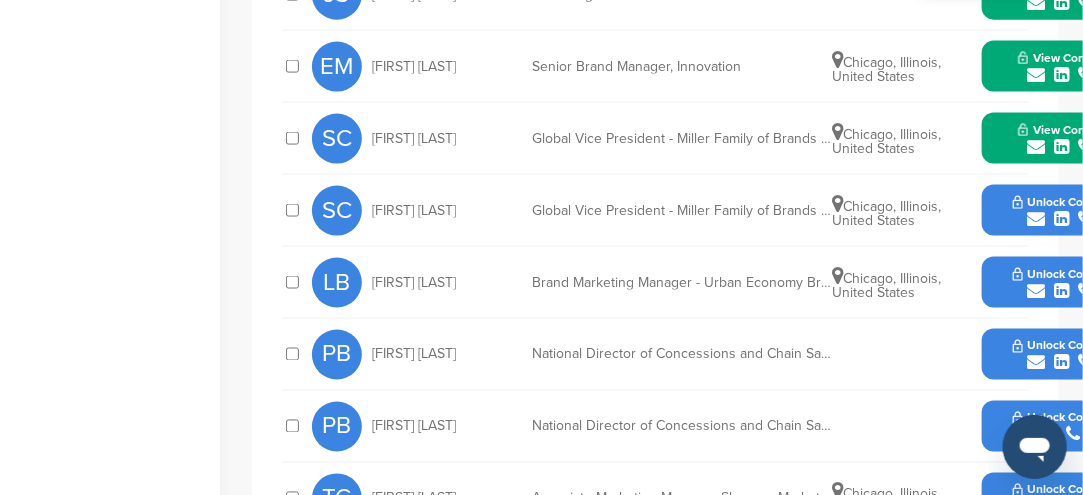 scroll, scrollTop: 1000, scrollLeft: 0, axis: vertical 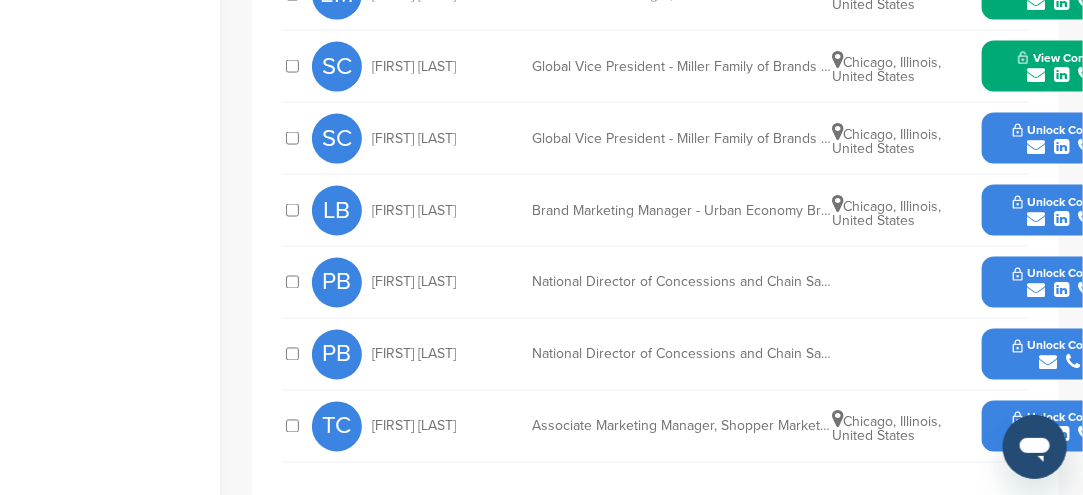 click on "LB" at bounding box center [337, 211] 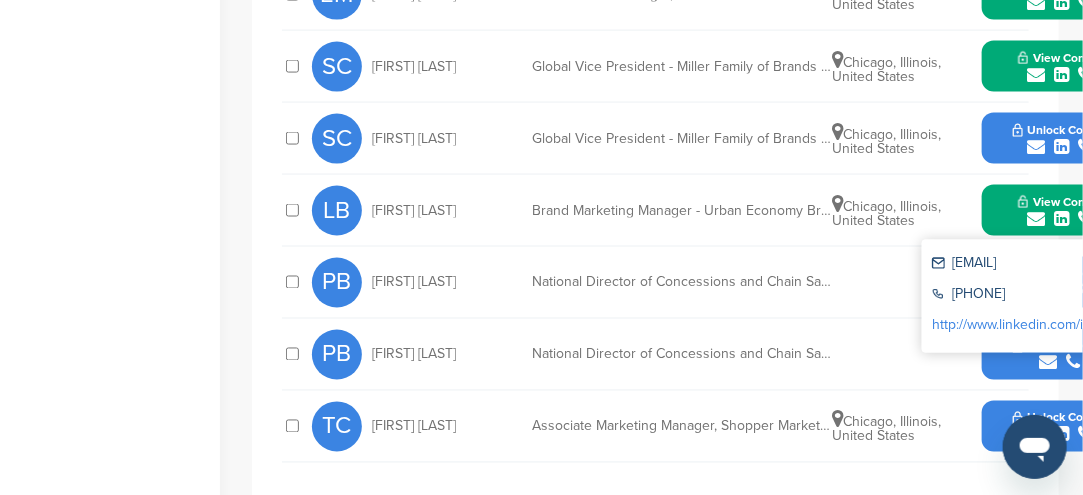 click on "[EMAIL]" at bounding box center (1024, 265) 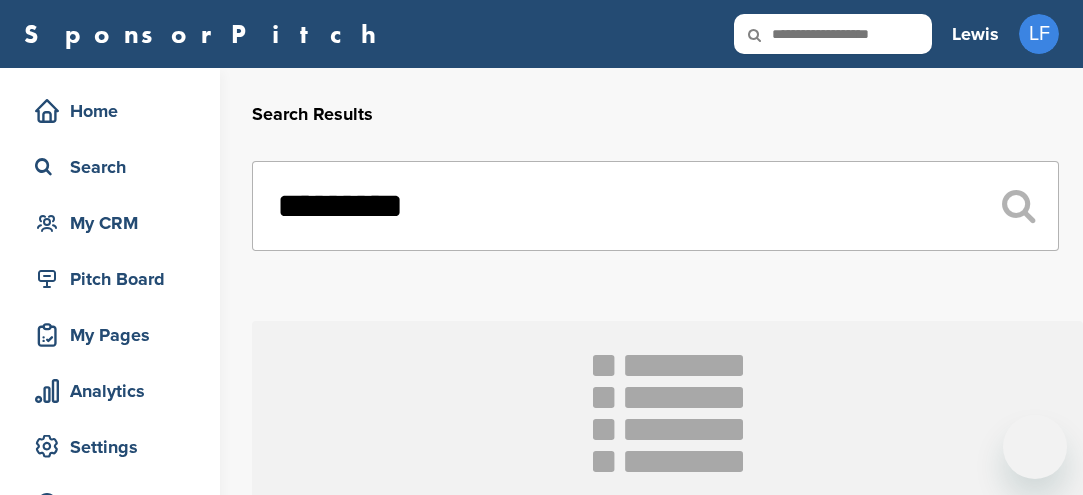 scroll, scrollTop: 0, scrollLeft: 0, axis: both 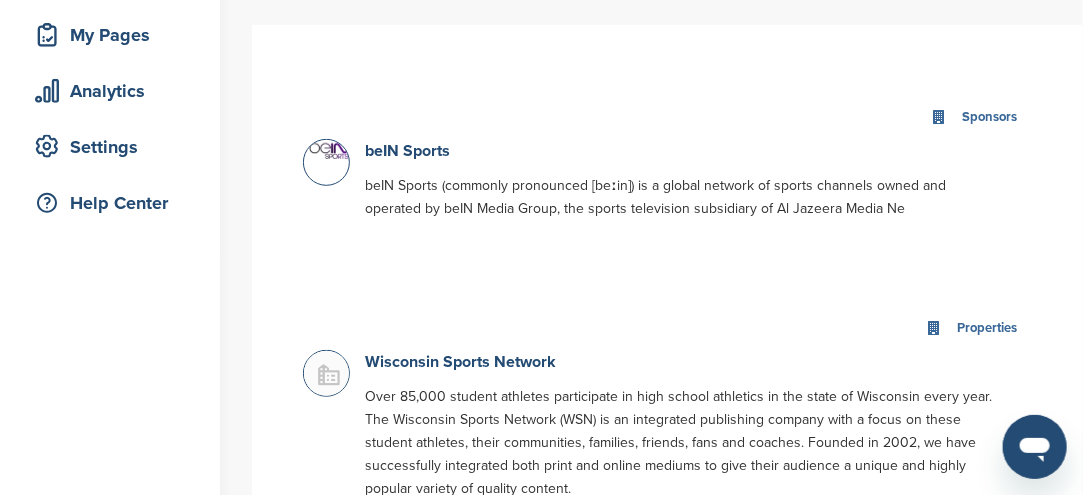 click at bounding box center (326, 162) 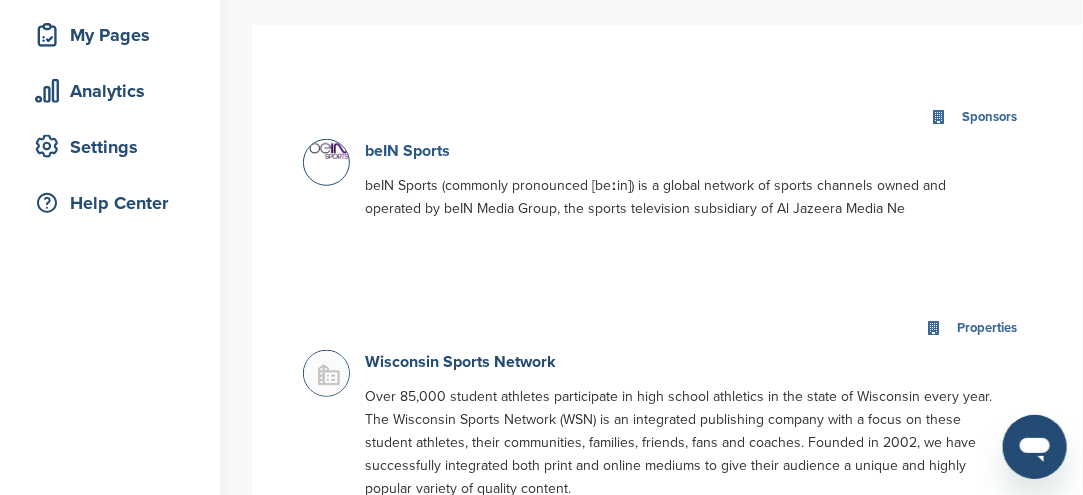 click on "beIN Sports" at bounding box center (407, 151) 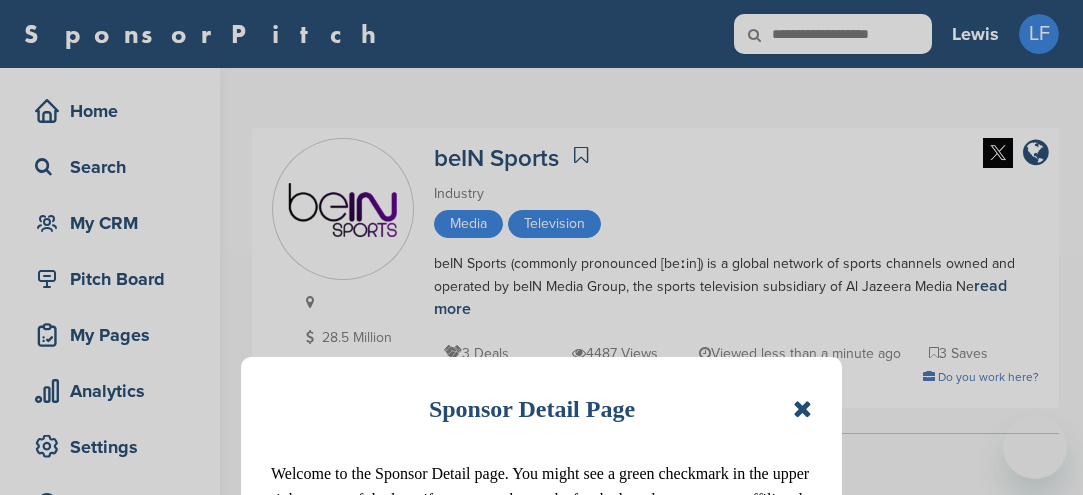 scroll, scrollTop: 0, scrollLeft: 0, axis: both 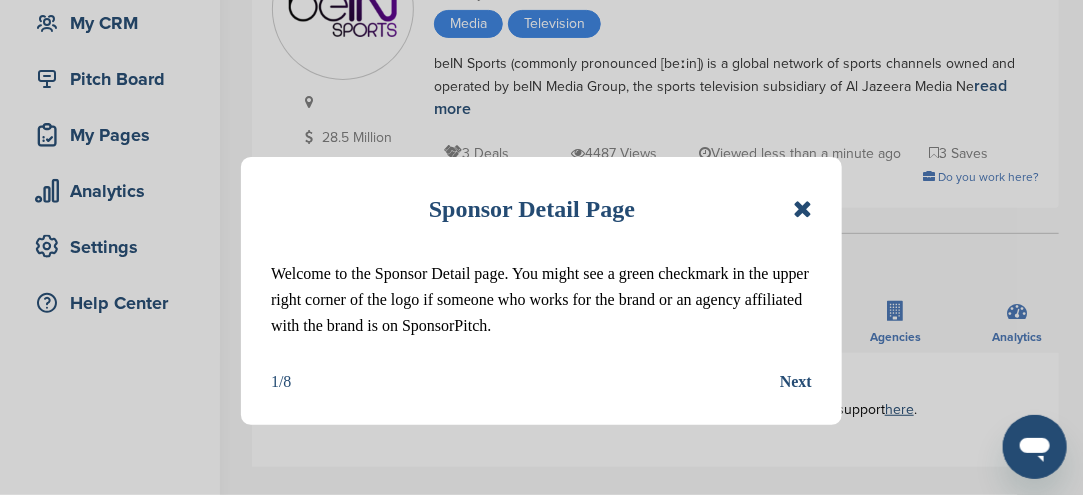 click at bounding box center [802, 209] 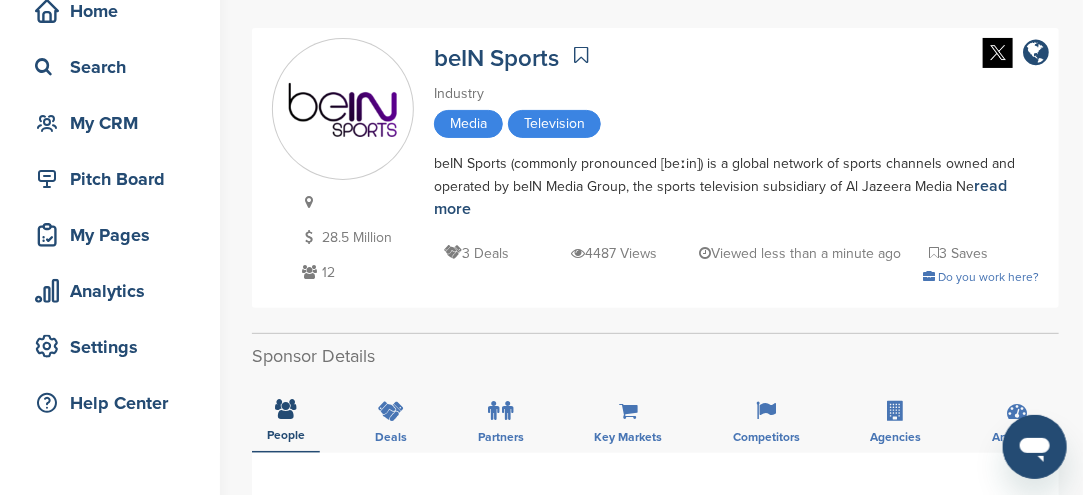 scroll, scrollTop: 0, scrollLeft: 0, axis: both 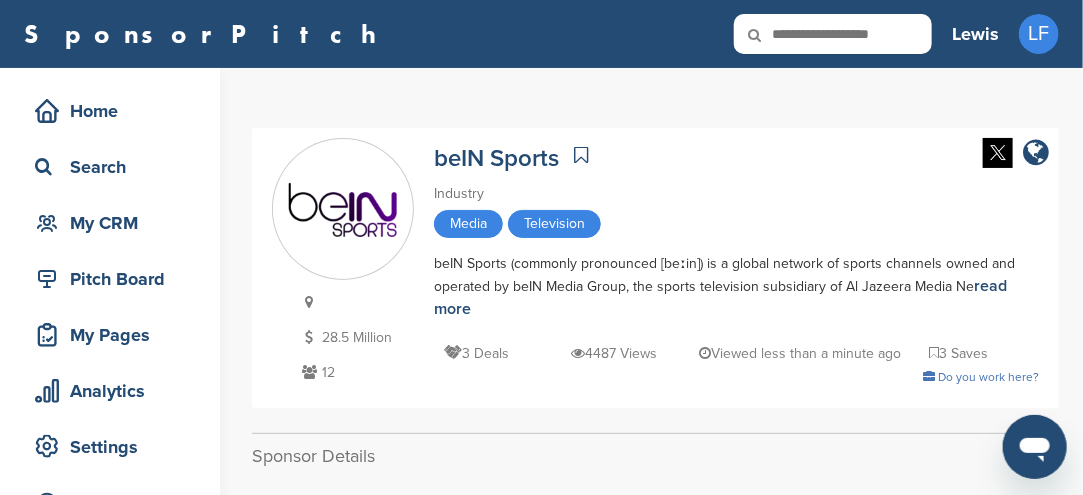 click at bounding box center (343, 210) 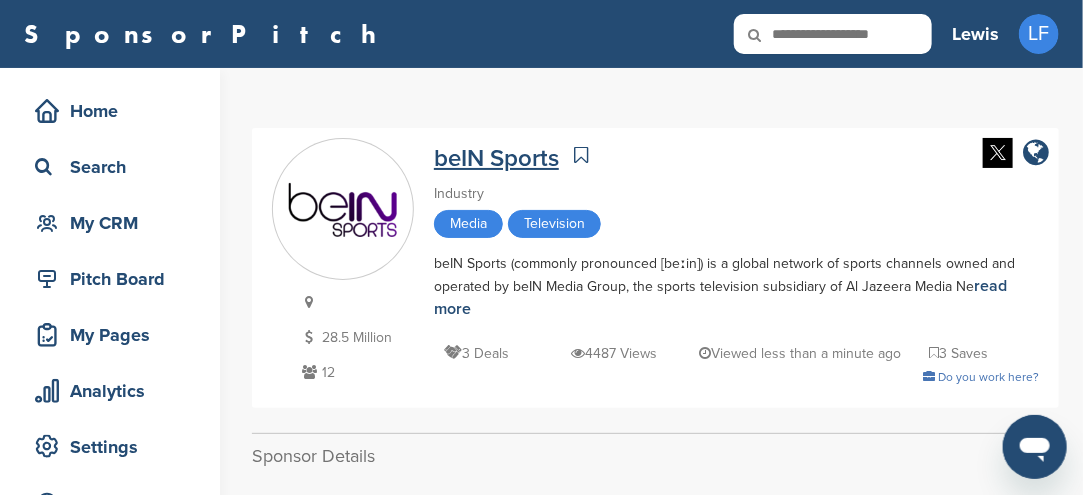 click on "beIN Sports" at bounding box center (496, 158) 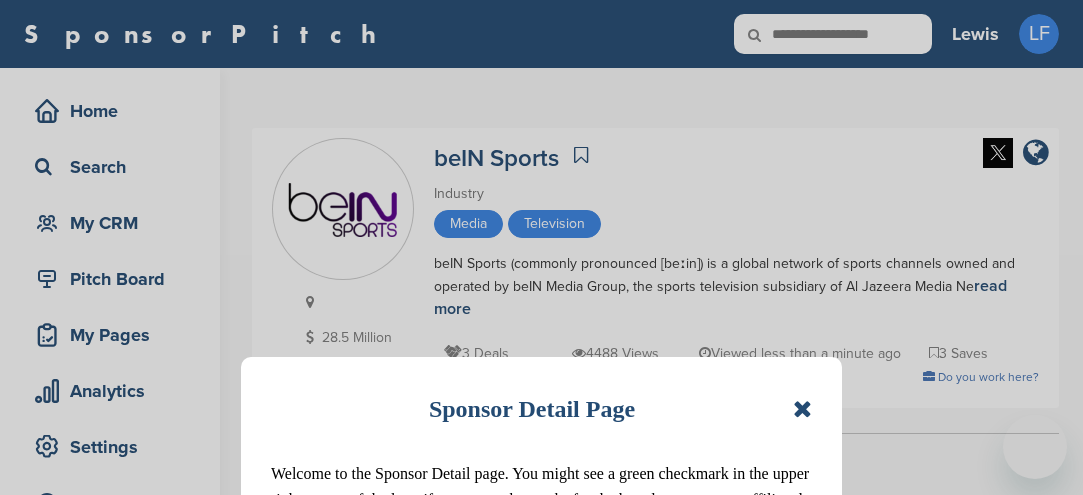 scroll, scrollTop: 0, scrollLeft: 0, axis: both 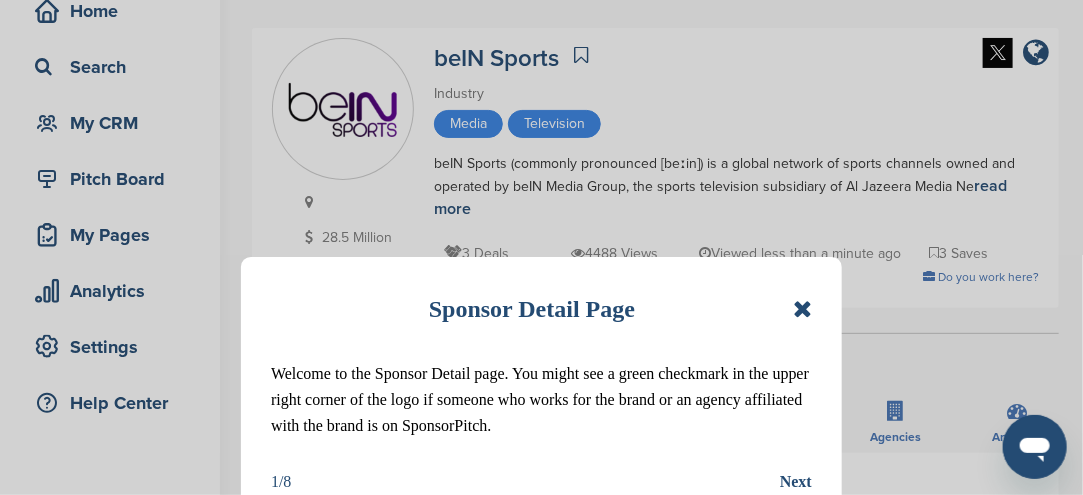 click at bounding box center (802, 309) 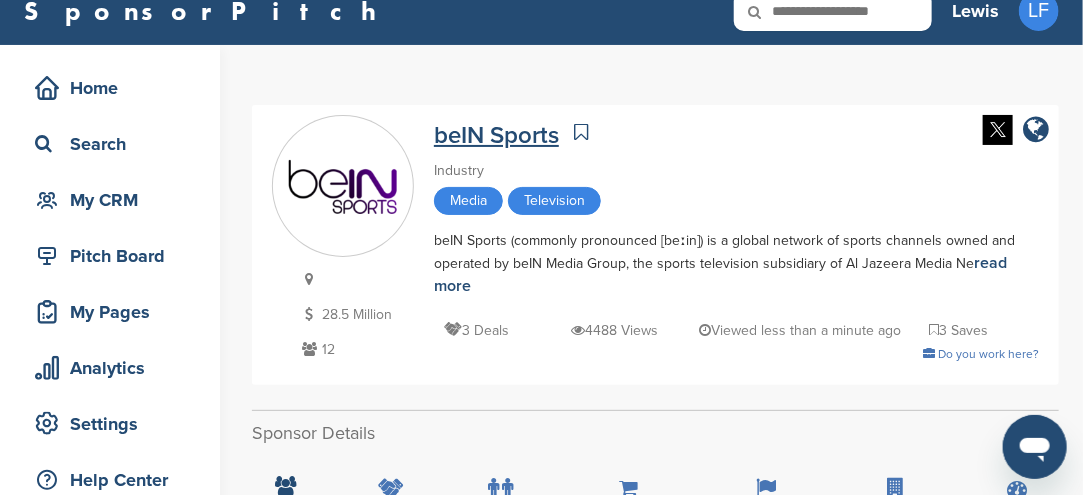 scroll, scrollTop: 0, scrollLeft: 0, axis: both 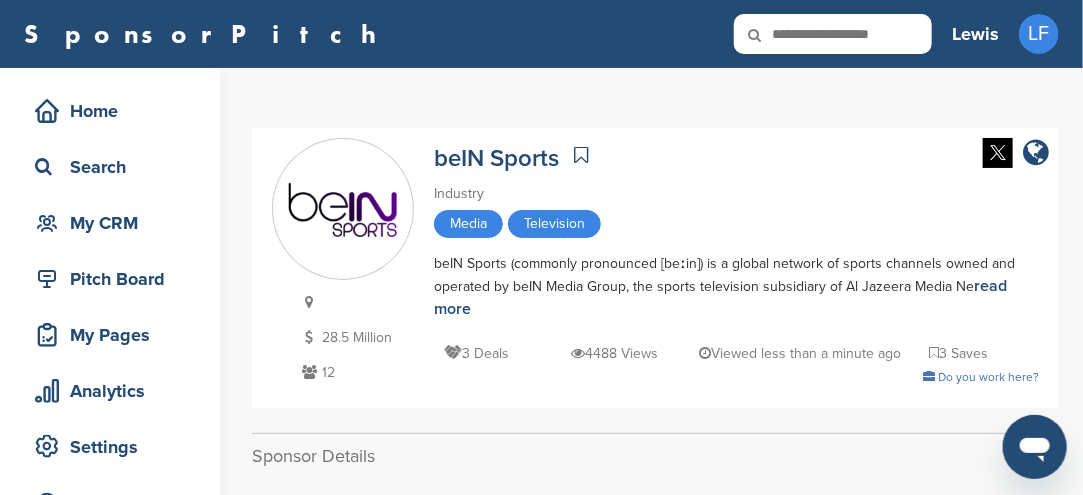 click at bounding box center [343, 210] 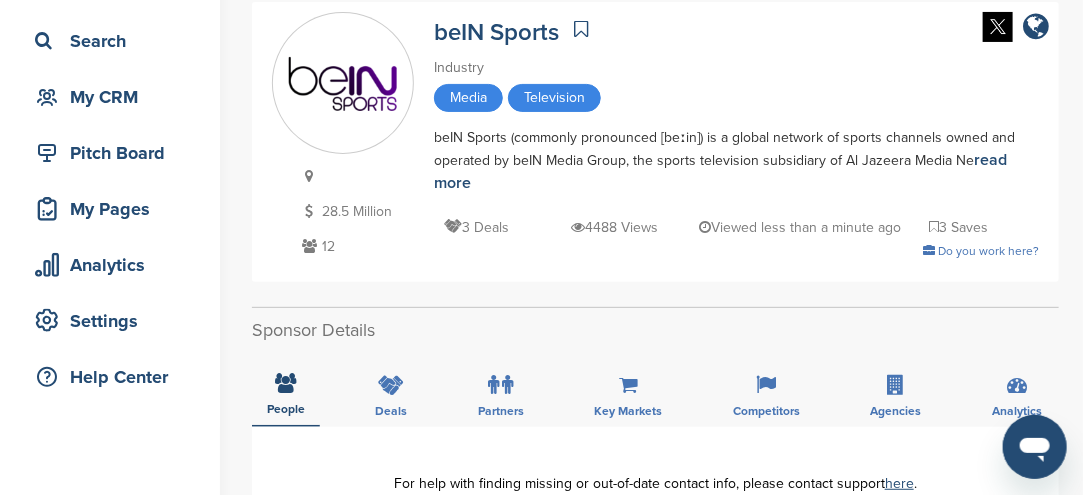 scroll, scrollTop: 100, scrollLeft: 0, axis: vertical 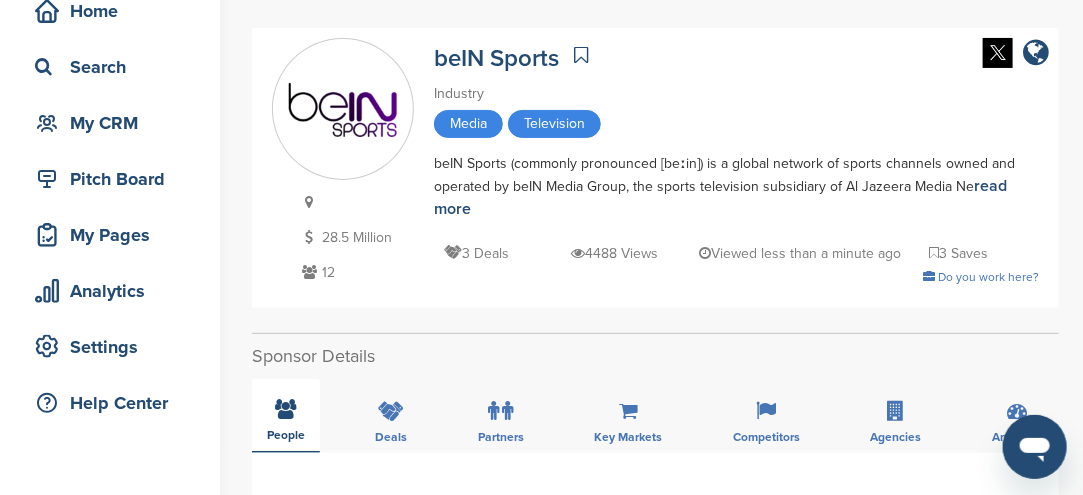 click at bounding box center (286, 409) 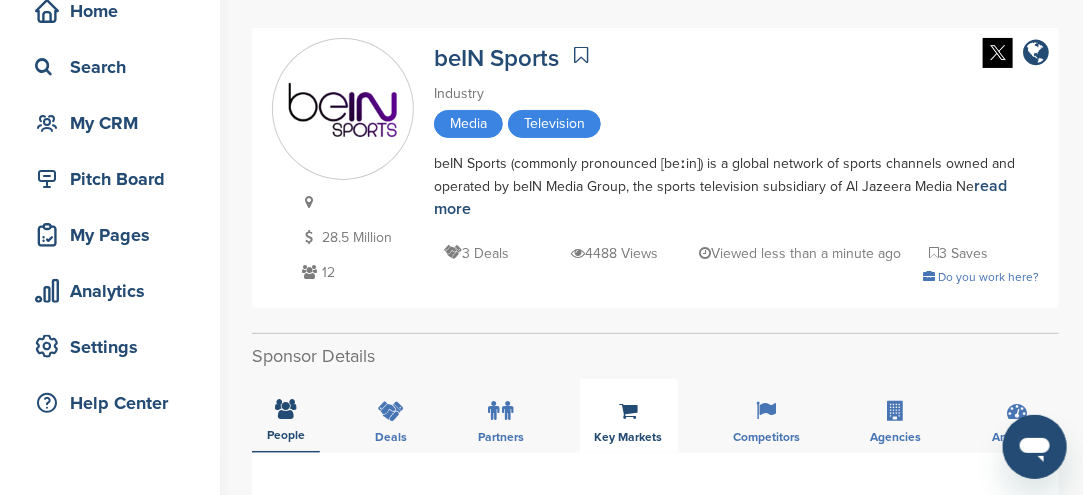 scroll, scrollTop: 100, scrollLeft: 0, axis: vertical 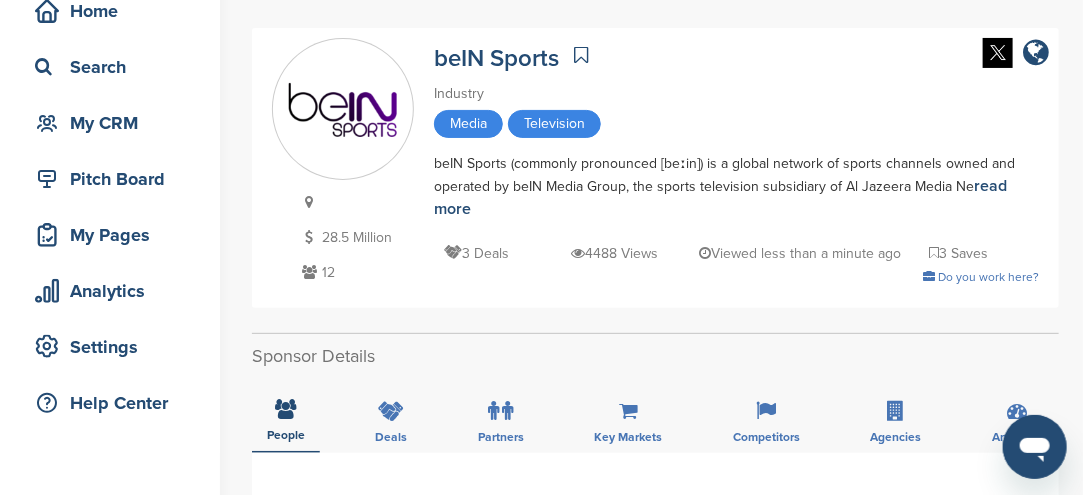 click on "12" at bounding box center [355, 272] 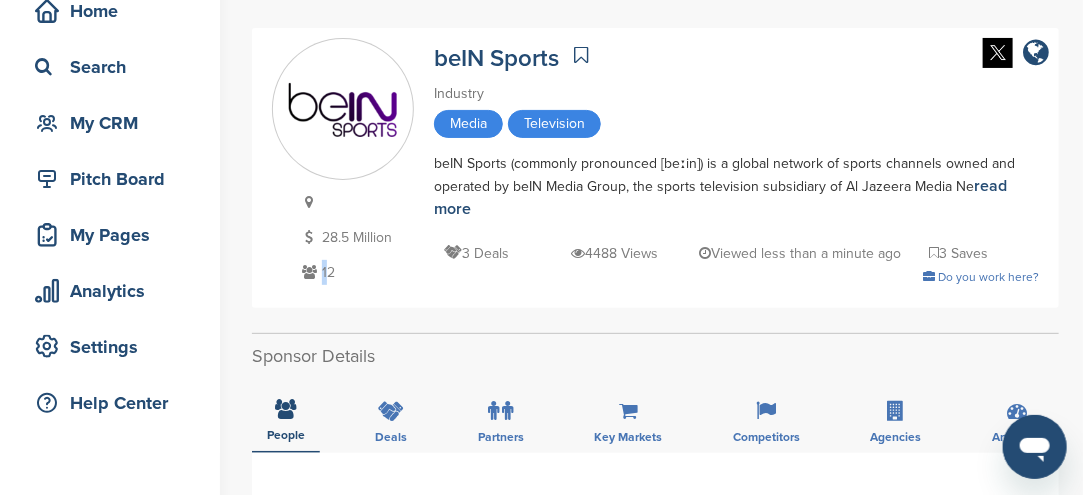 click at bounding box center [309, 272] 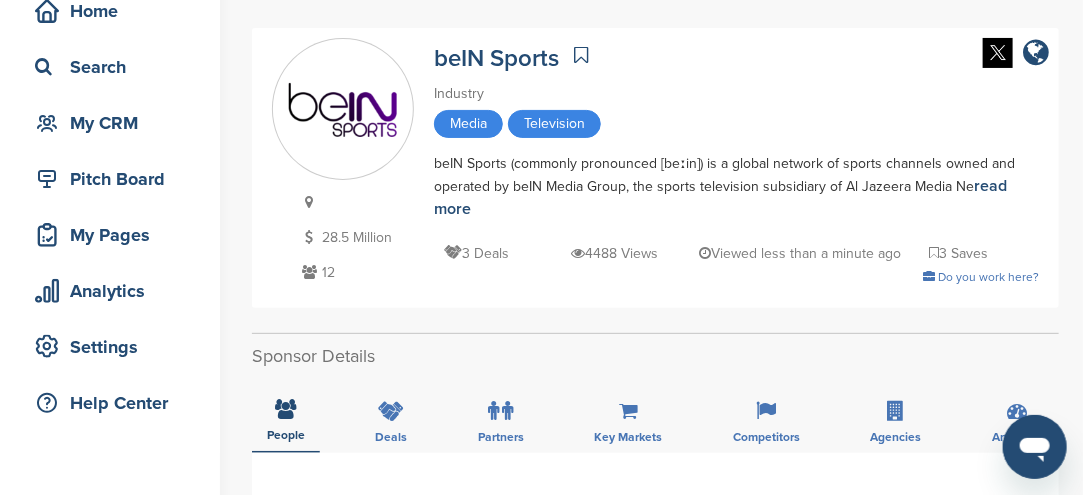 click at bounding box center [309, 272] 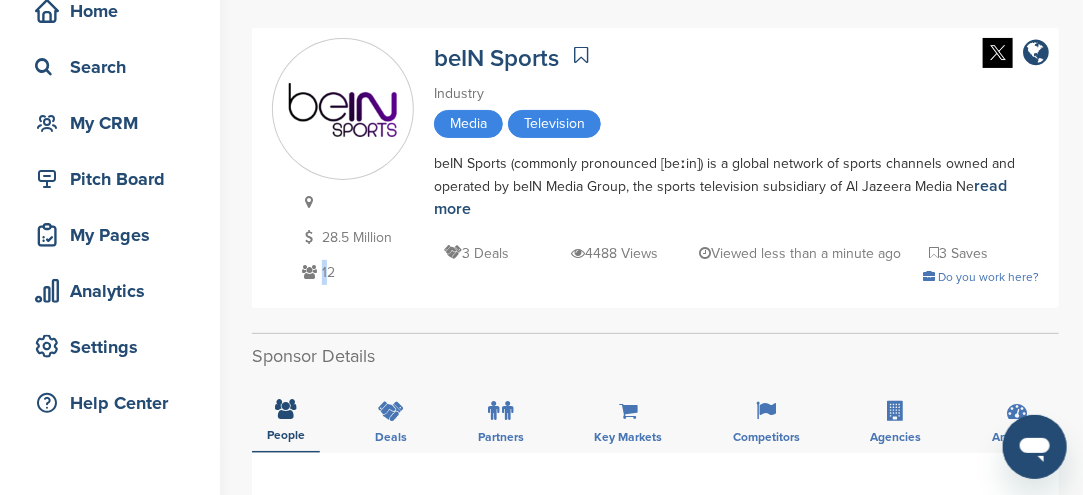 click at bounding box center (309, 272) 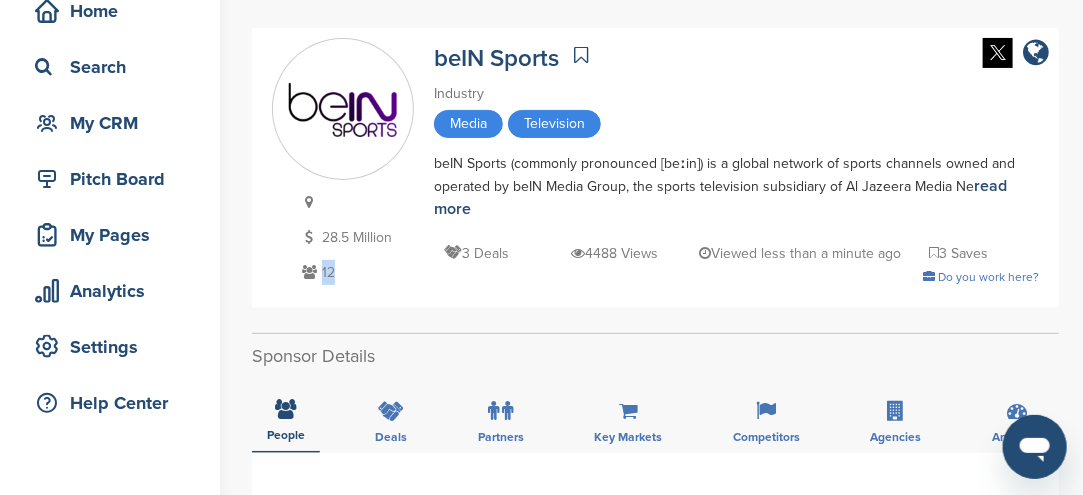 click at bounding box center [309, 272] 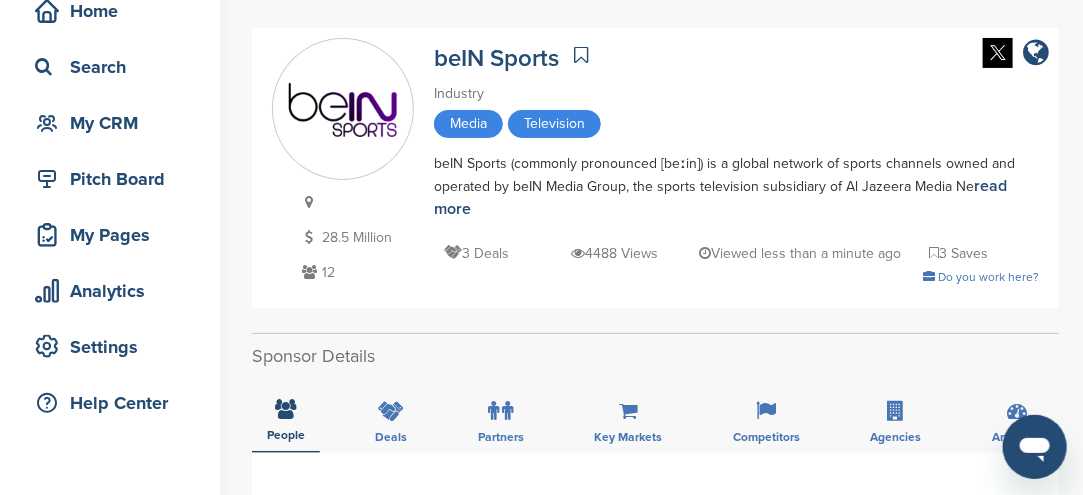 click on "12" at bounding box center [355, 272] 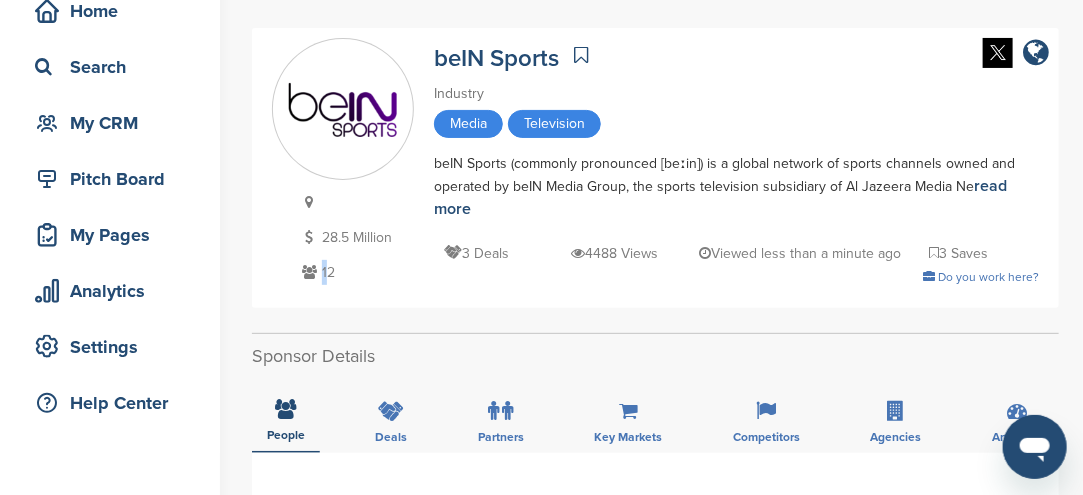 click at bounding box center (309, 272) 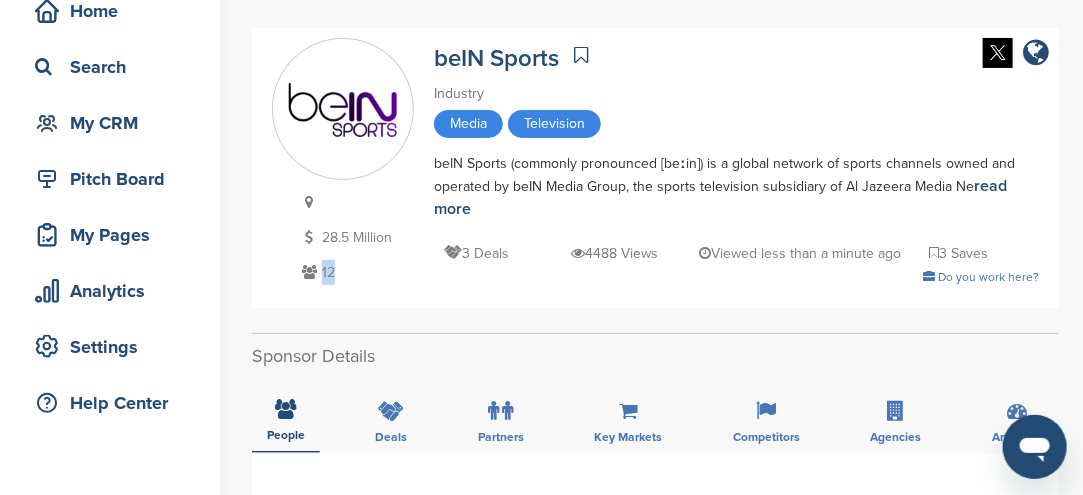 click at bounding box center [309, 272] 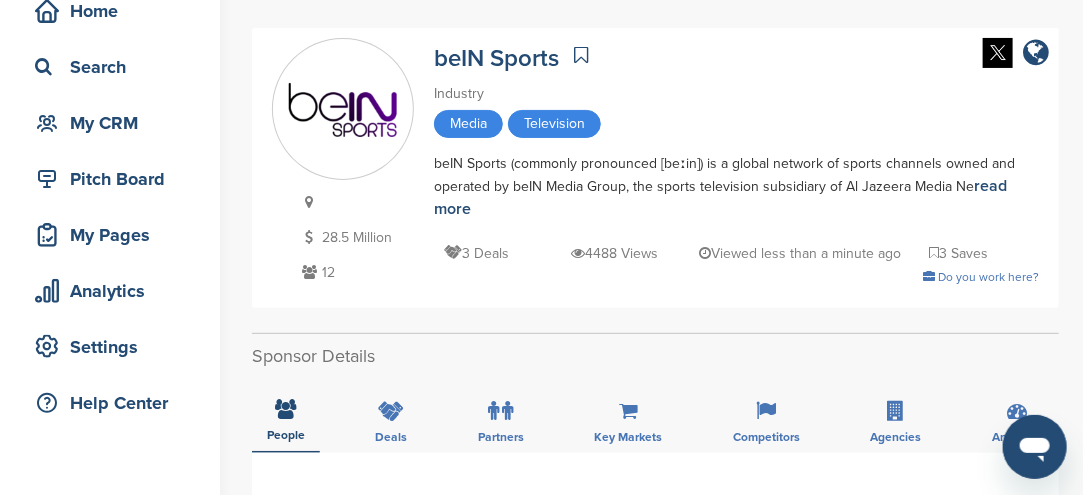 click on "Media" at bounding box center (468, 124) 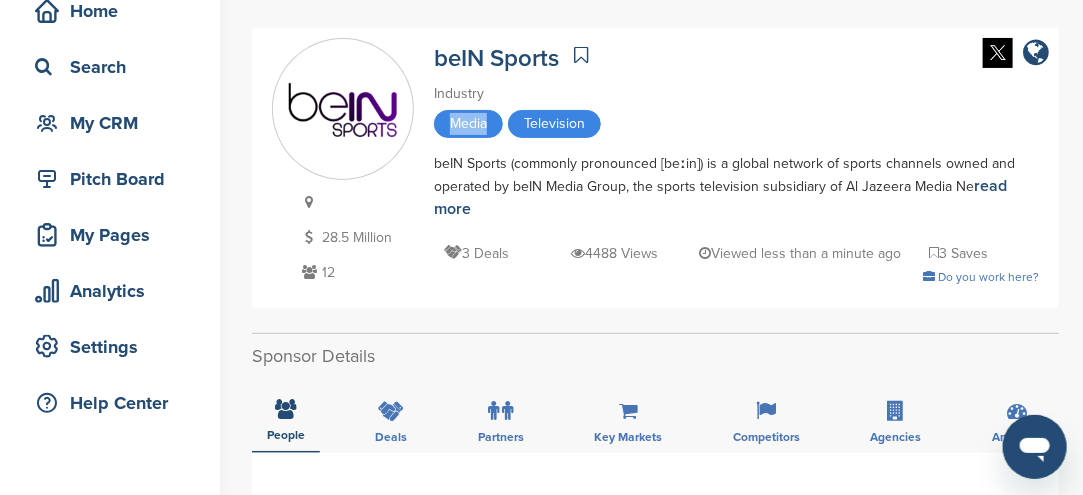 click on "Media" at bounding box center (468, 124) 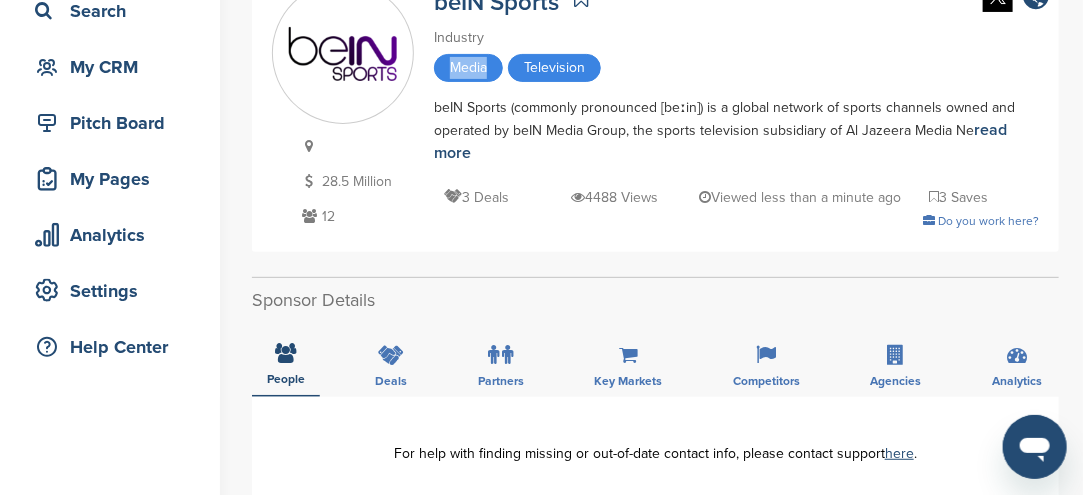scroll, scrollTop: 200, scrollLeft: 0, axis: vertical 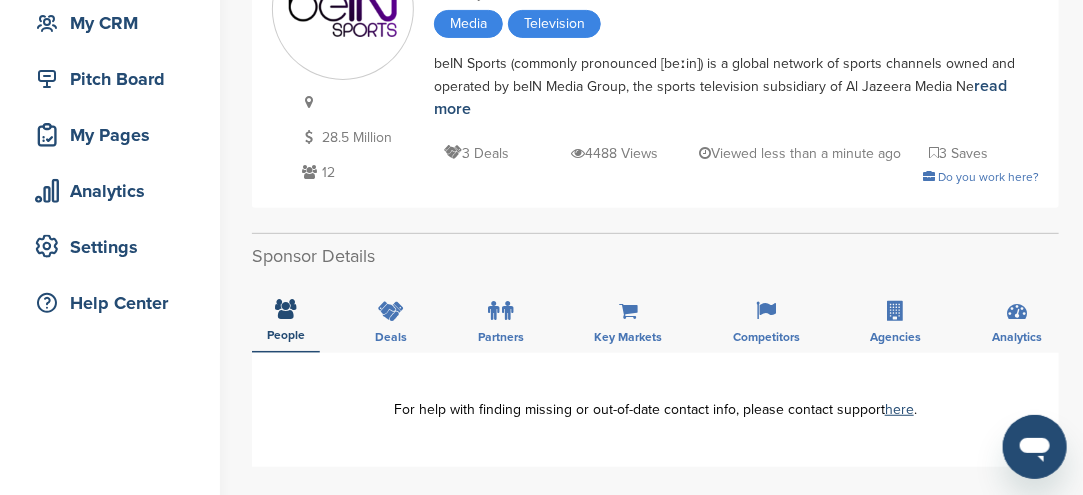 click at bounding box center (309, 172) 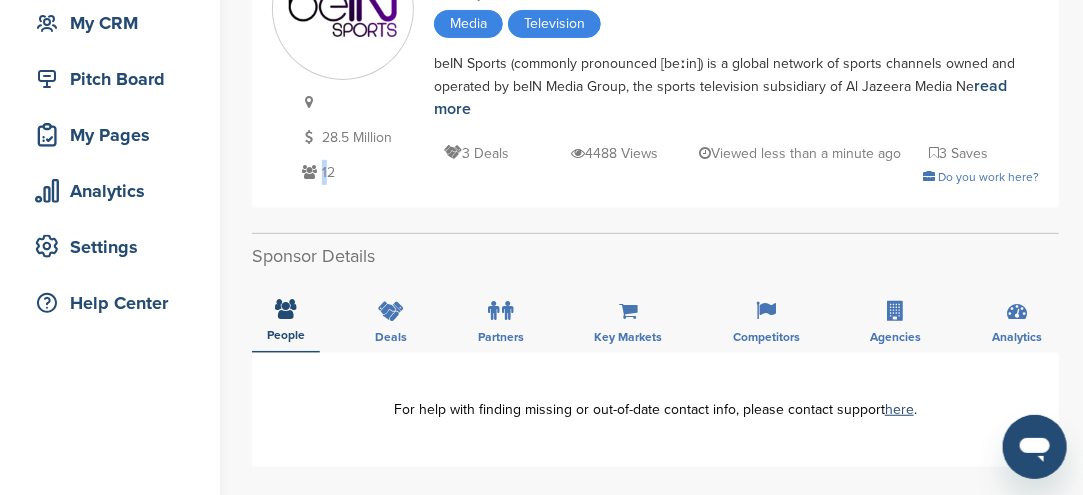 click at bounding box center [309, 172] 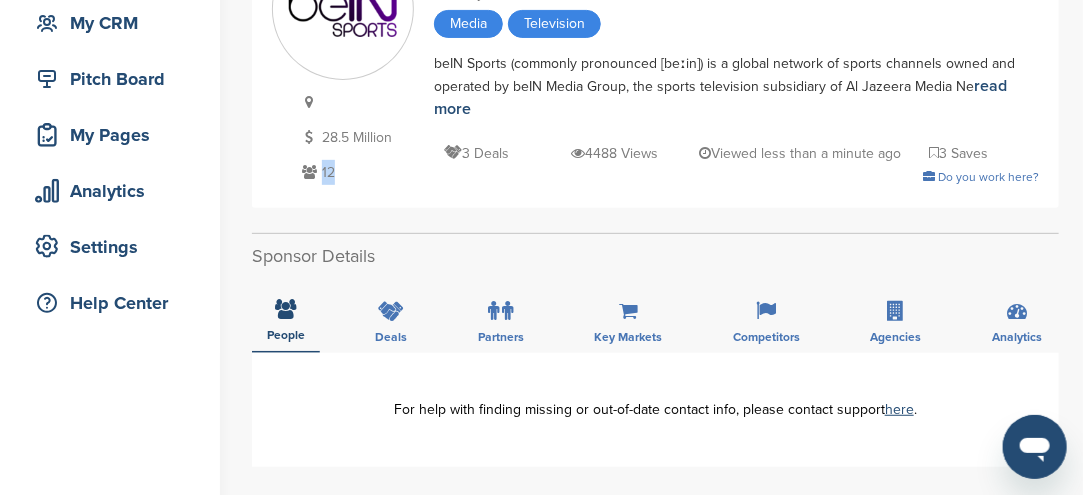 click at bounding box center [309, 172] 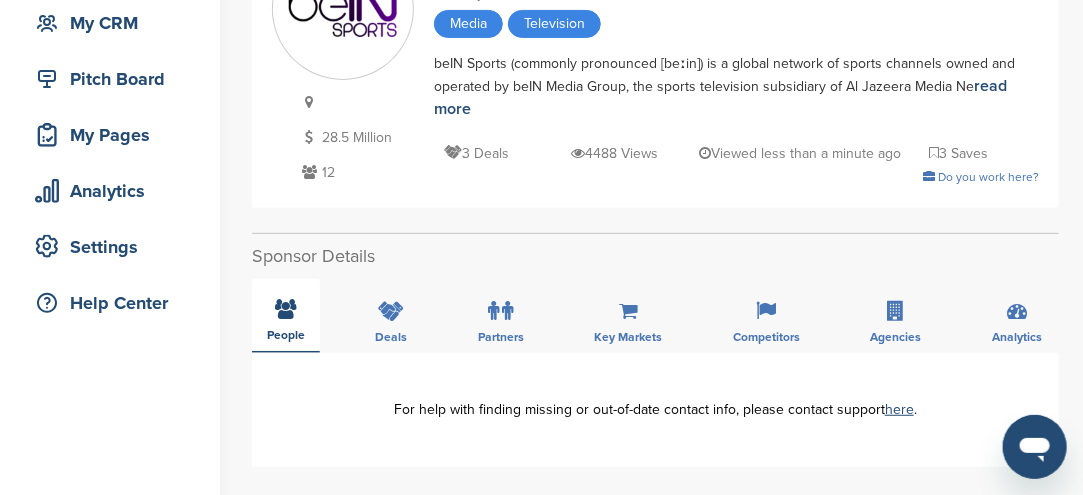 click at bounding box center [286, 309] 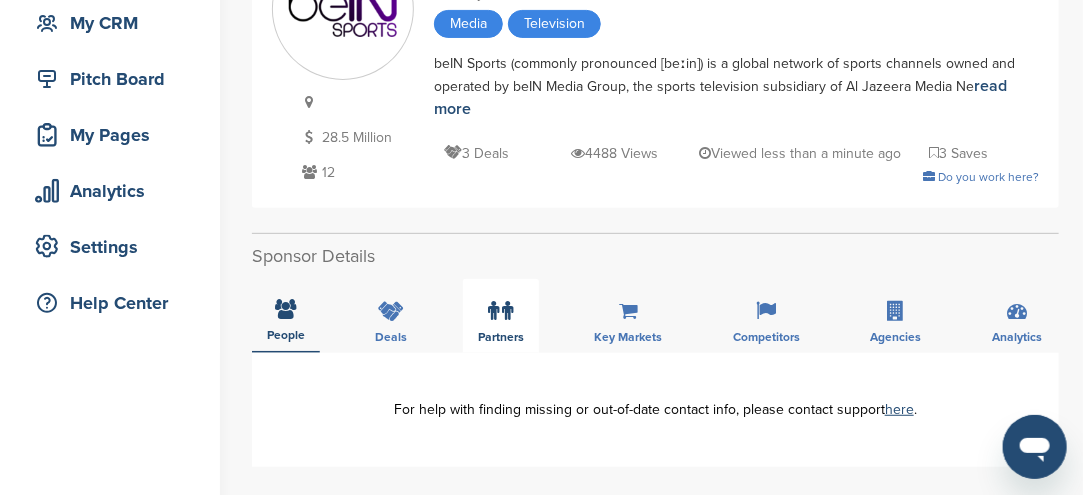 click at bounding box center (494, 311) 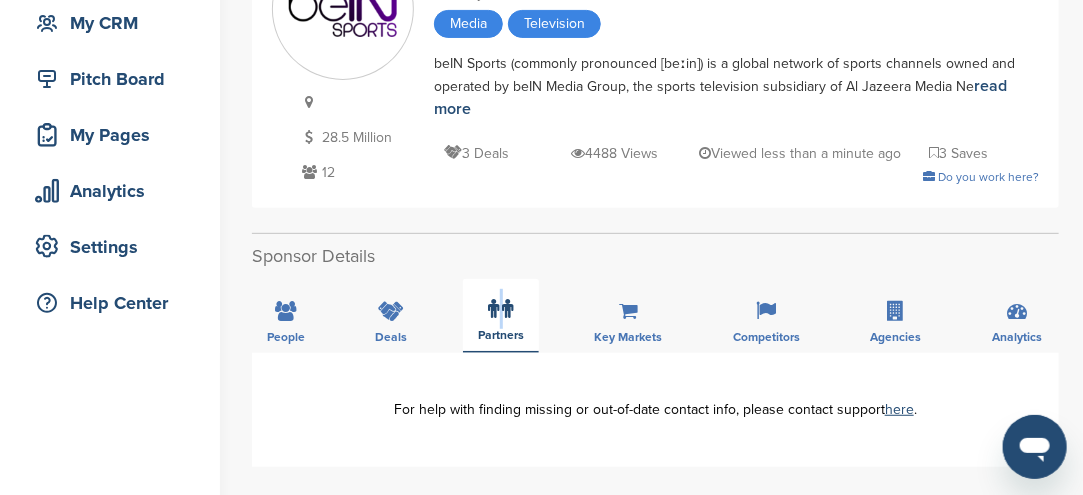 click at bounding box center [494, 309] 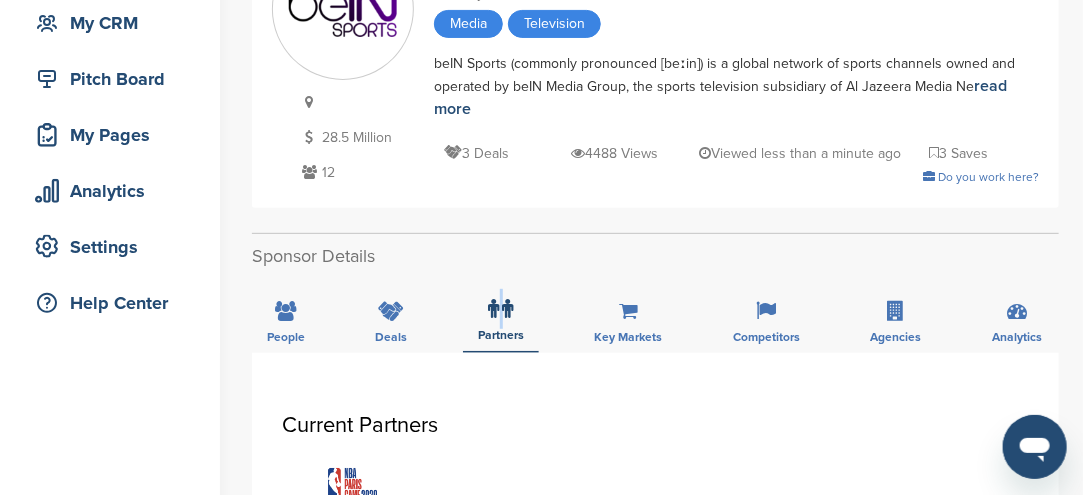 scroll, scrollTop: 0, scrollLeft: 0, axis: both 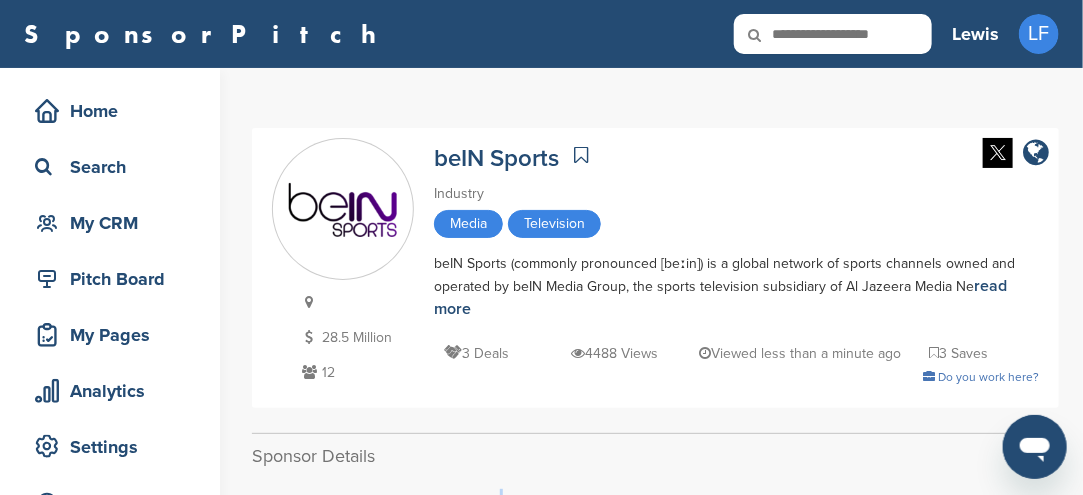 click at bounding box center [998, 153] 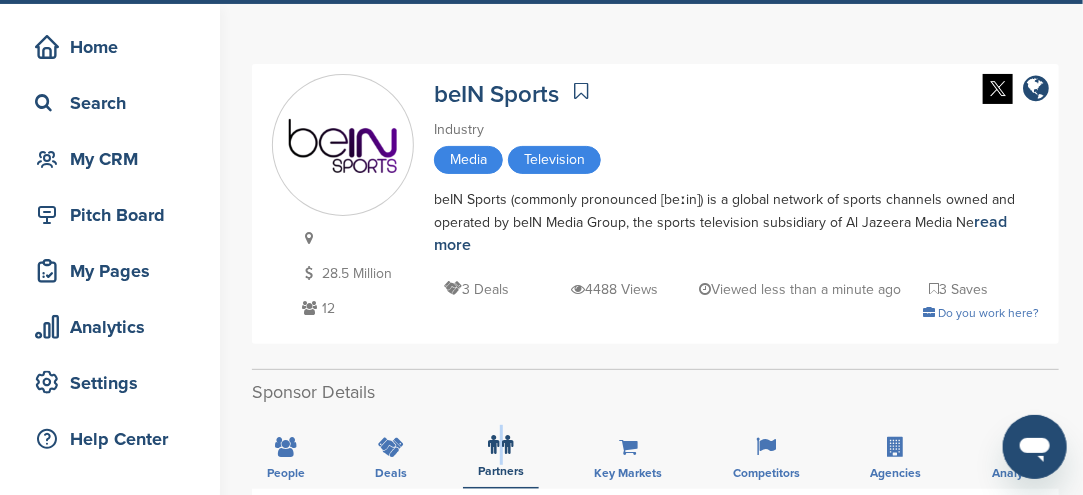 scroll, scrollTop: 100, scrollLeft: 0, axis: vertical 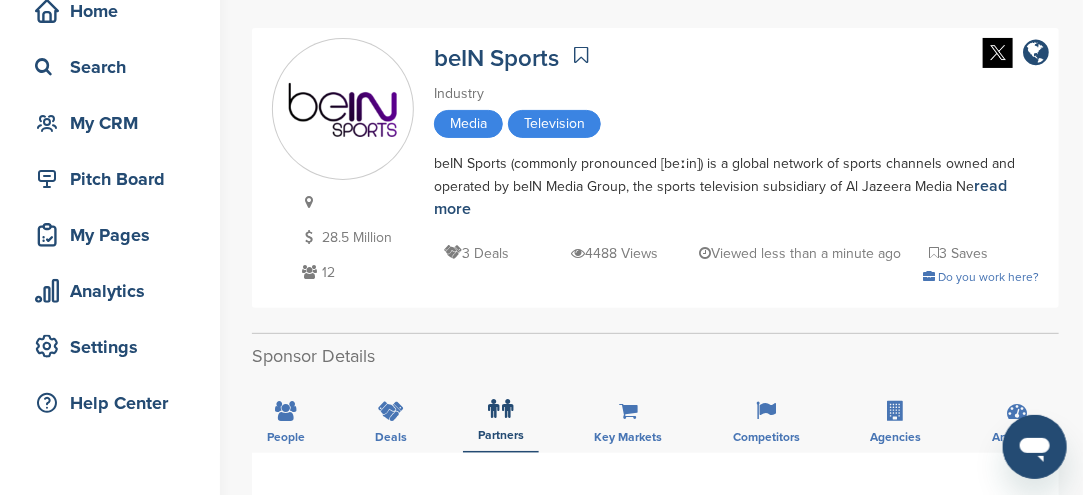 click on "3
Saves" at bounding box center (958, 253) 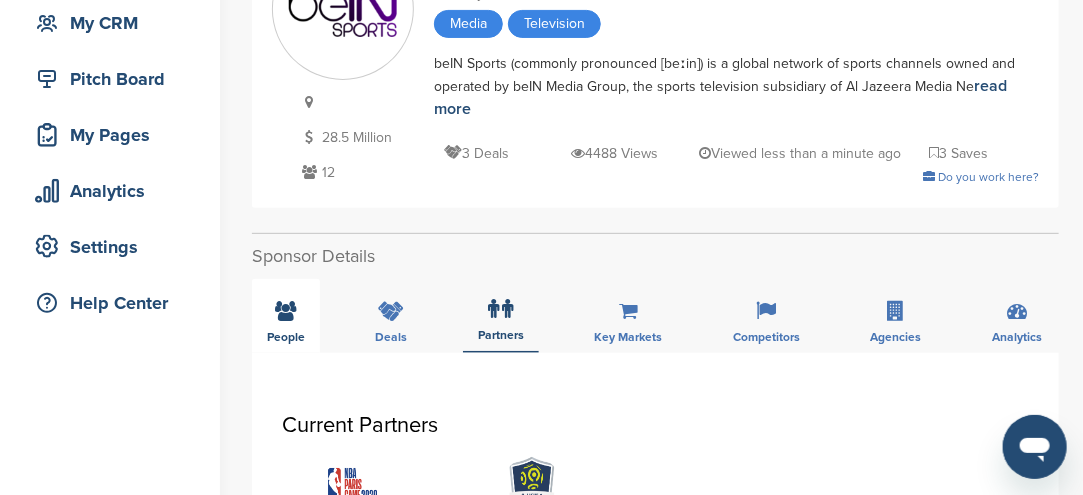 click at bounding box center [286, 311] 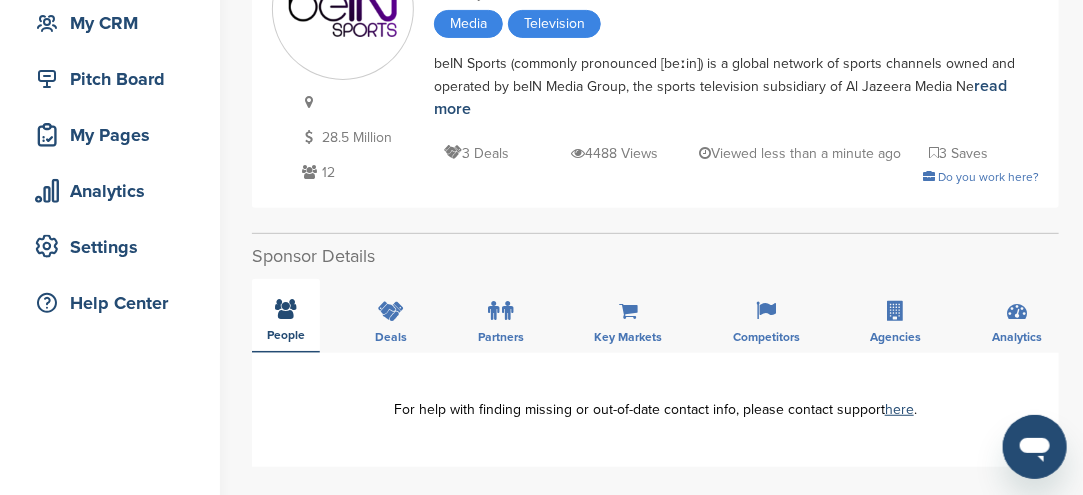 click at bounding box center [286, 309] 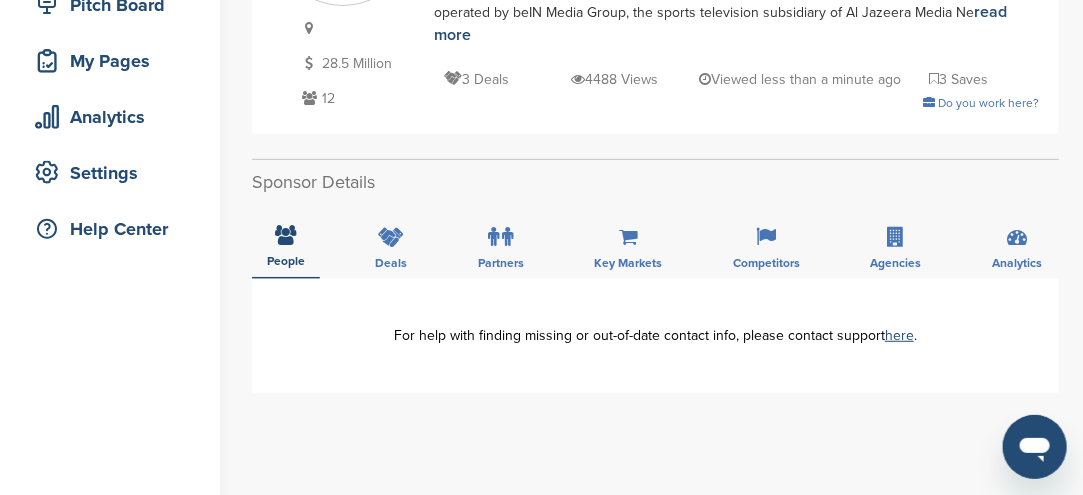scroll, scrollTop: 200, scrollLeft: 0, axis: vertical 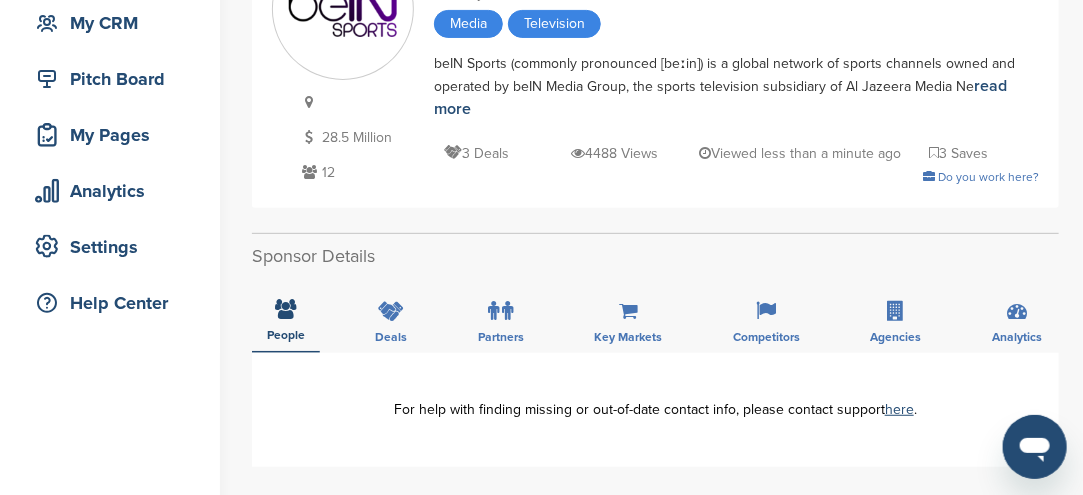 click on "Viewed
less than a minute ago" at bounding box center [800, 153] 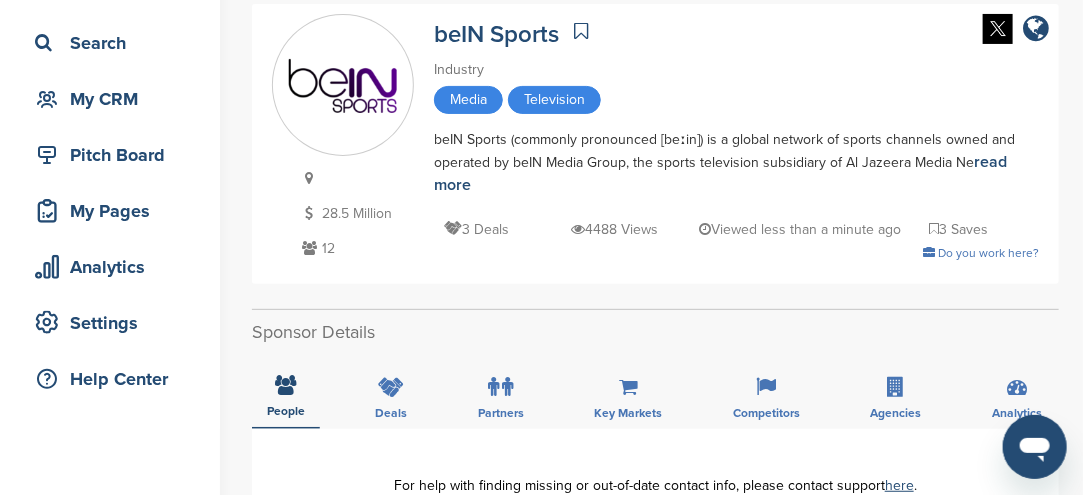 scroll, scrollTop: 100, scrollLeft: 0, axis: vertical 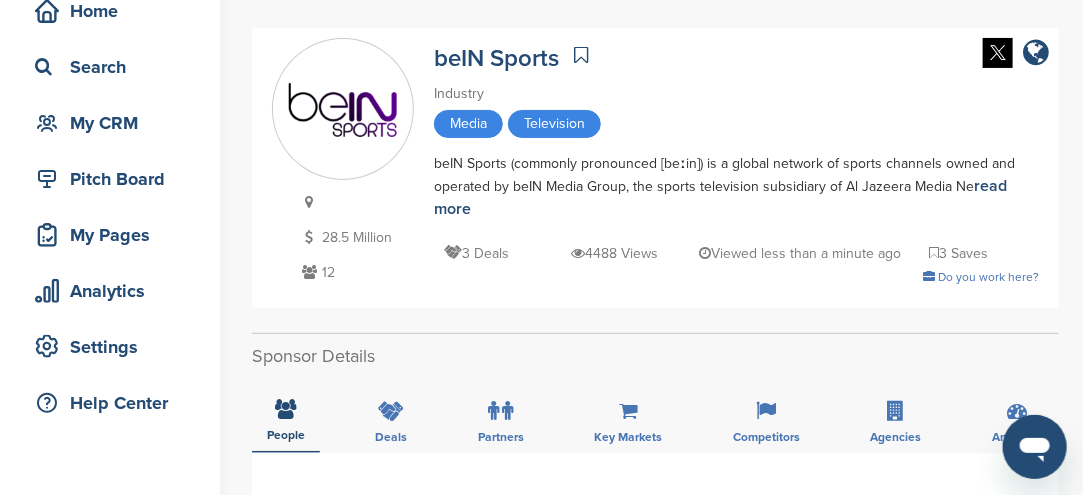 click on "Television" at bounding box center (554, 124) 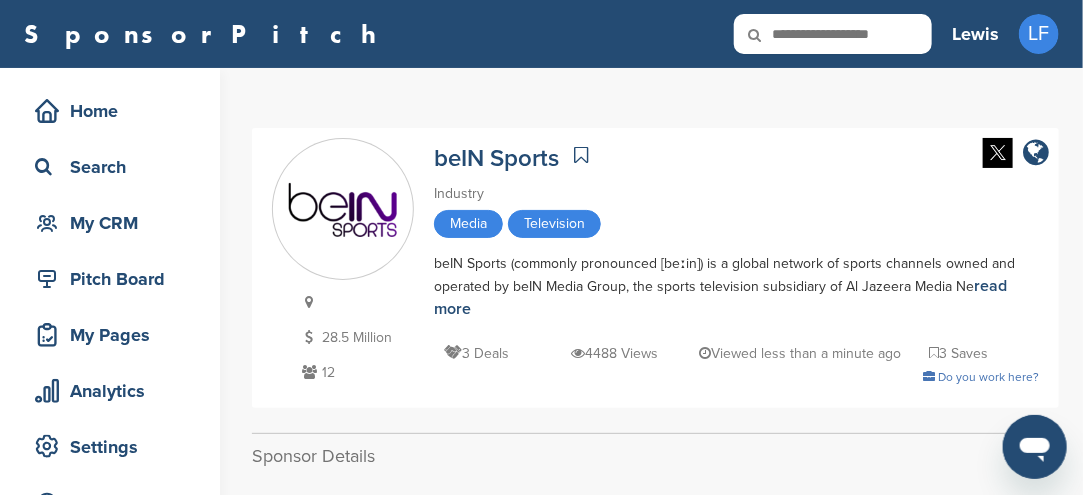 click at bounding box center (343, 210) 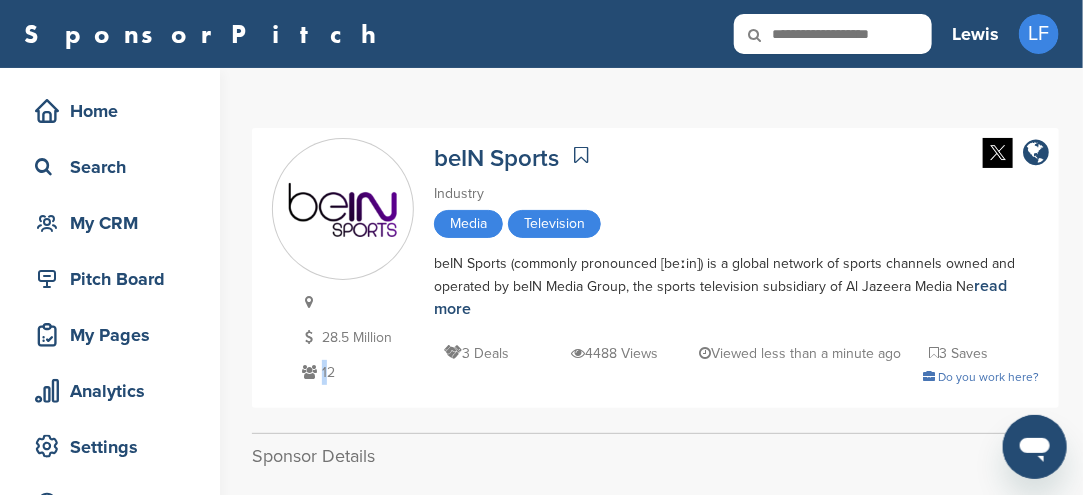 click at bounding box center [309, 372] 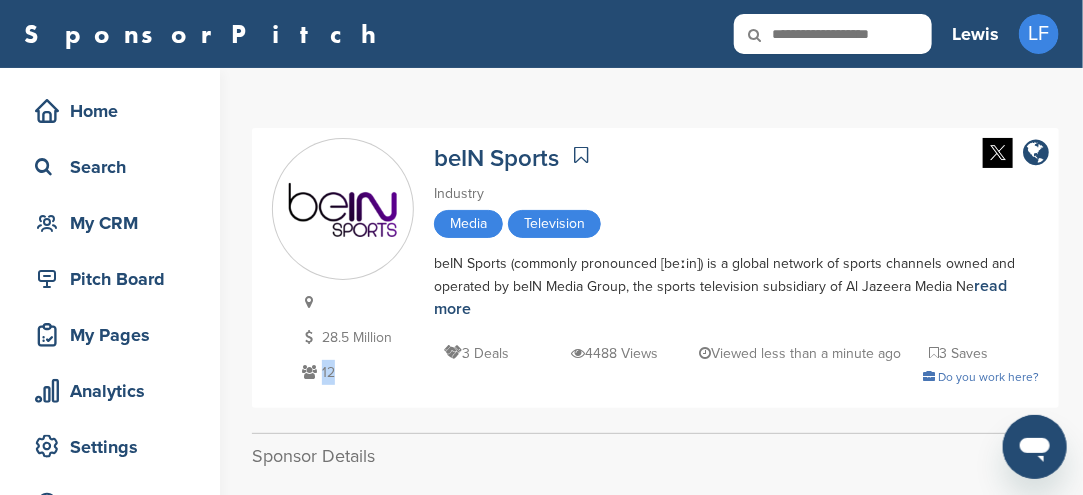 click at bounding box center (309, 372) 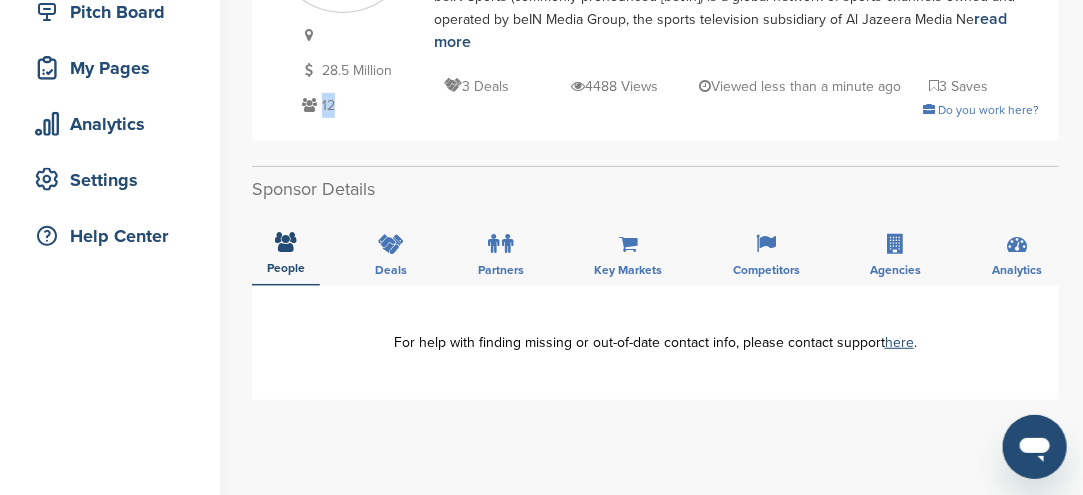 scroll, scrollTop: 100, scrollLeft: 0, axis: vertical 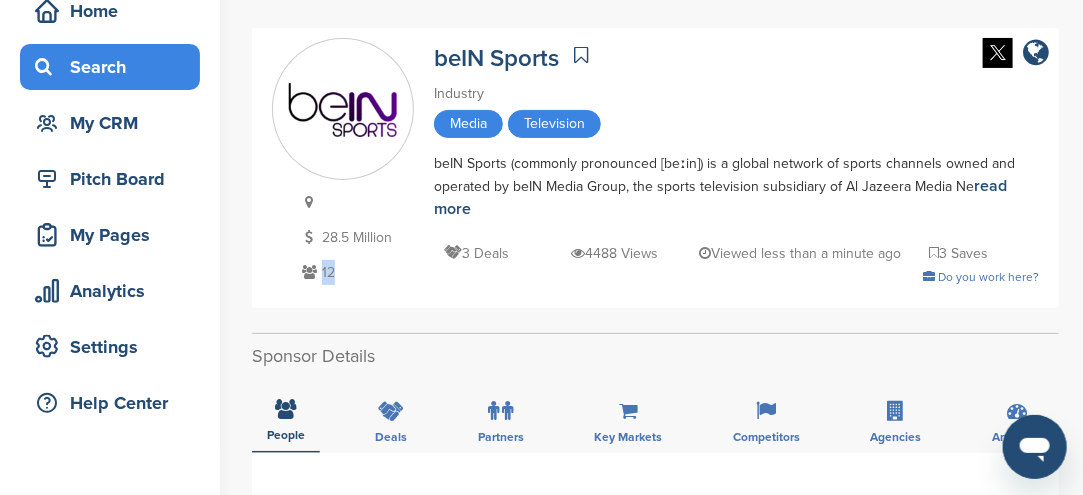 click on "Search" at bounding box center (115, 67) 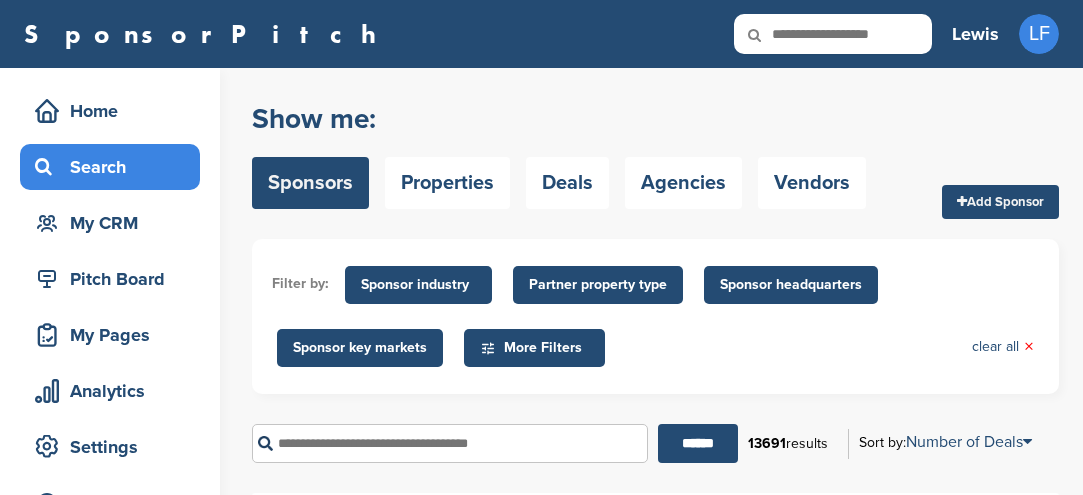 scroll, scrollTop: 0, scrollLeft: 0, axis: both 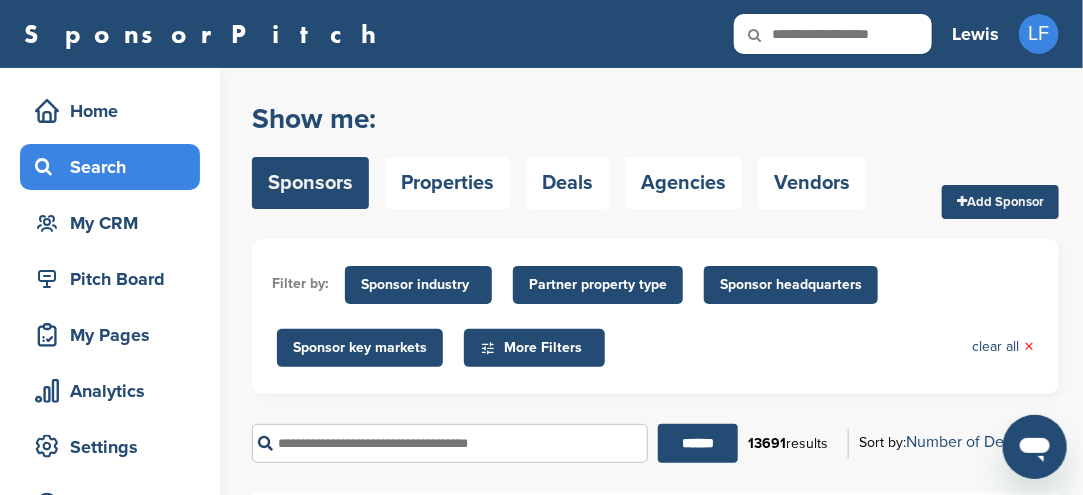 click on "SponsorPitch
Home
Search
My CRM
Pitch Board
My Pages
Analytics
Settings
Help Center
[FIRST]
LF
Getting Started
CRM
Settings
Profile
Messages
Plans & Pricing
Sign Out
[FIRST]
LF
Getting Started
CRM
Settings
Profile
Messages
0
Plans & Pricing
Sign Out" at bounding box center (541, 34) 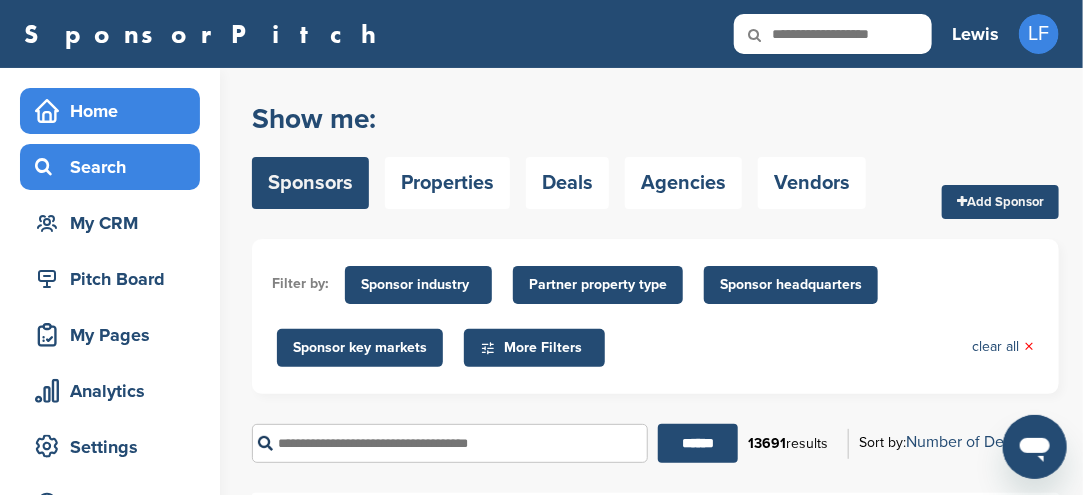 click on "Home" at bounding box center (115, 111) 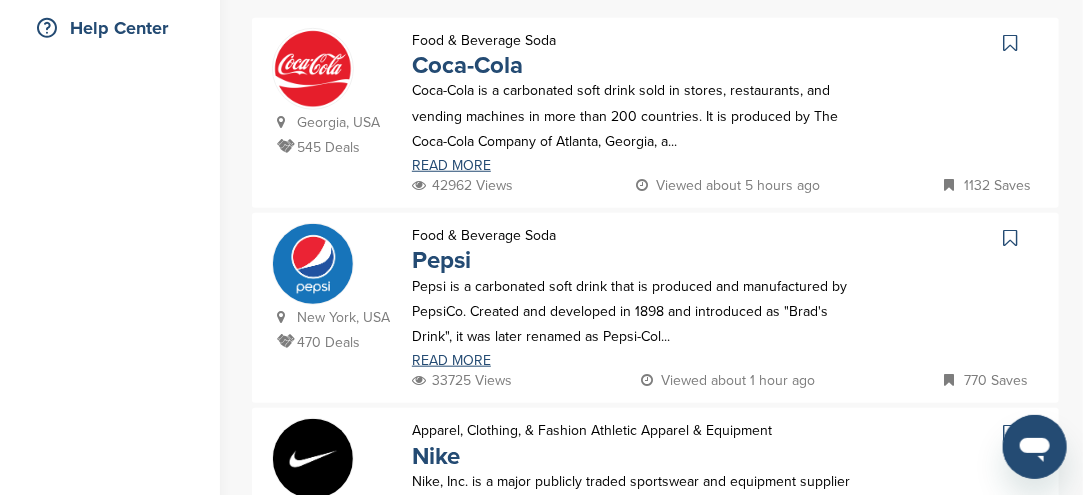 scroll, scrollTop: 500, scrollLeft: 0, axis: vertical 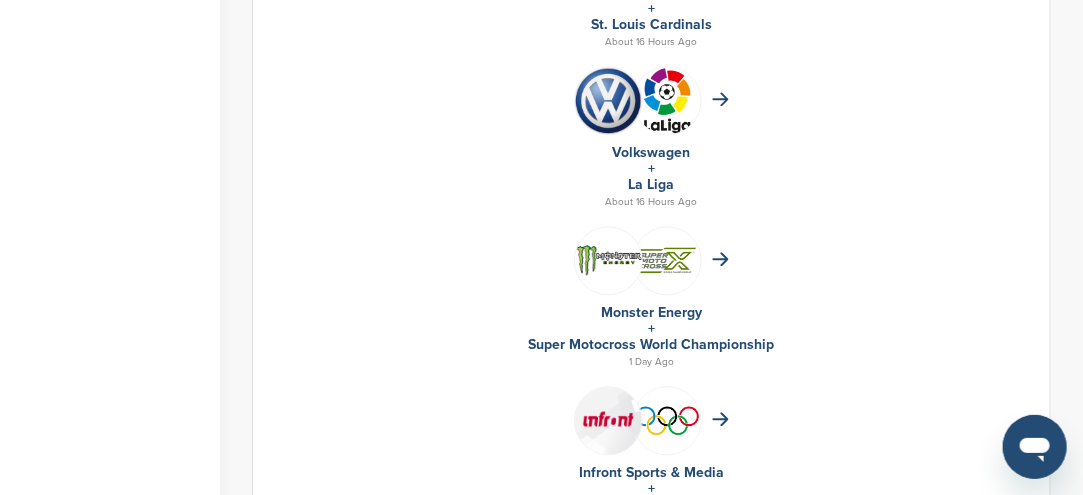 click at bounding box center [608, 420] 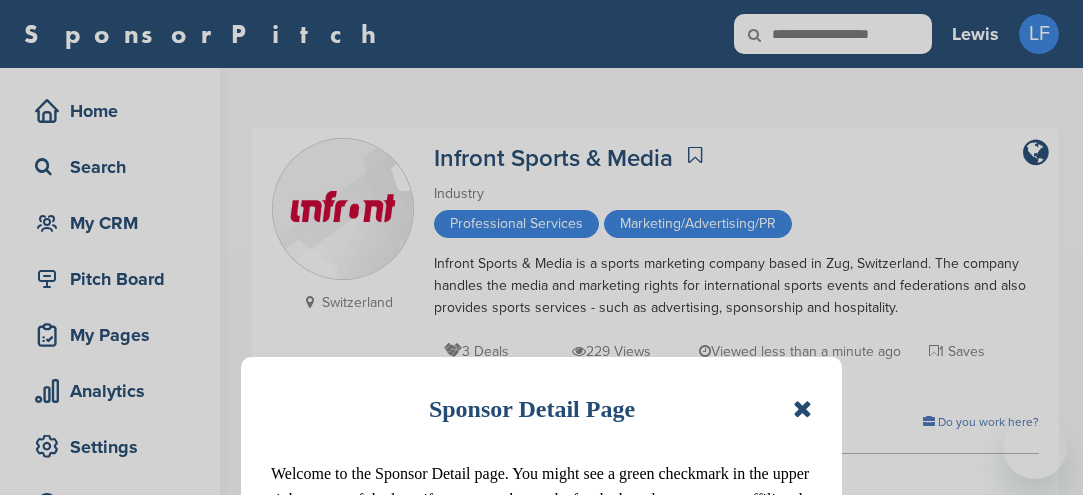 scroll, scrollTop: 0, scrollLeft: 0, axis: both 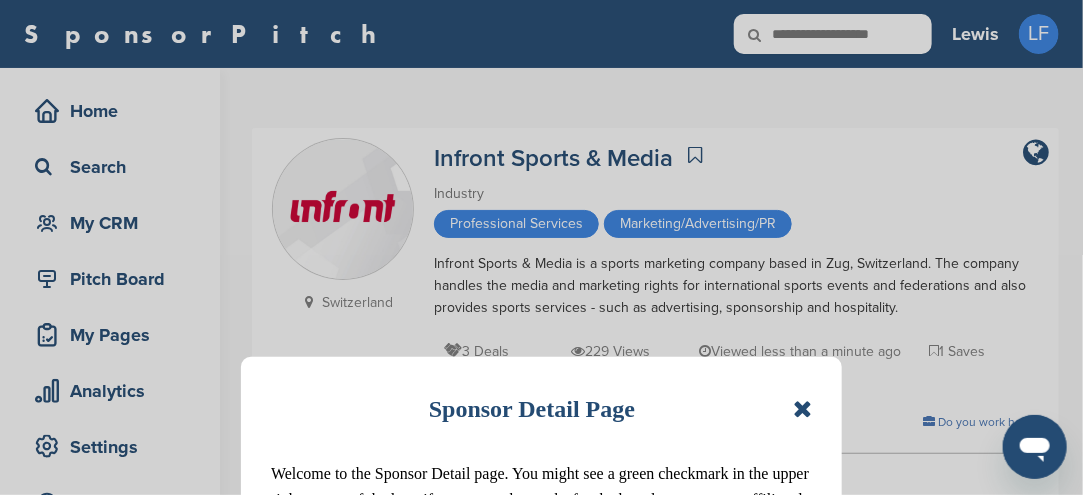 click at bounding box center (802, 409) 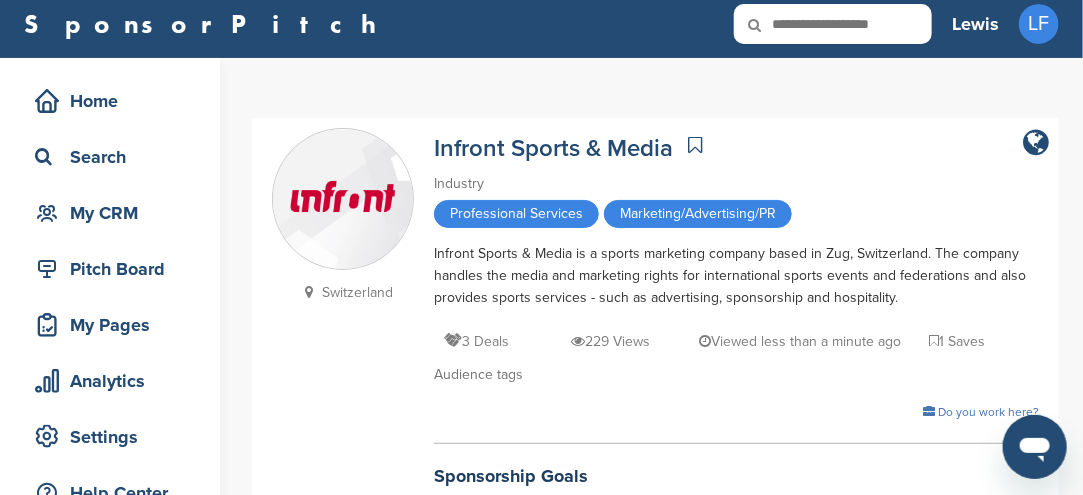 scroll, scrollTop: 0, scrollLeft: 0, axis: both 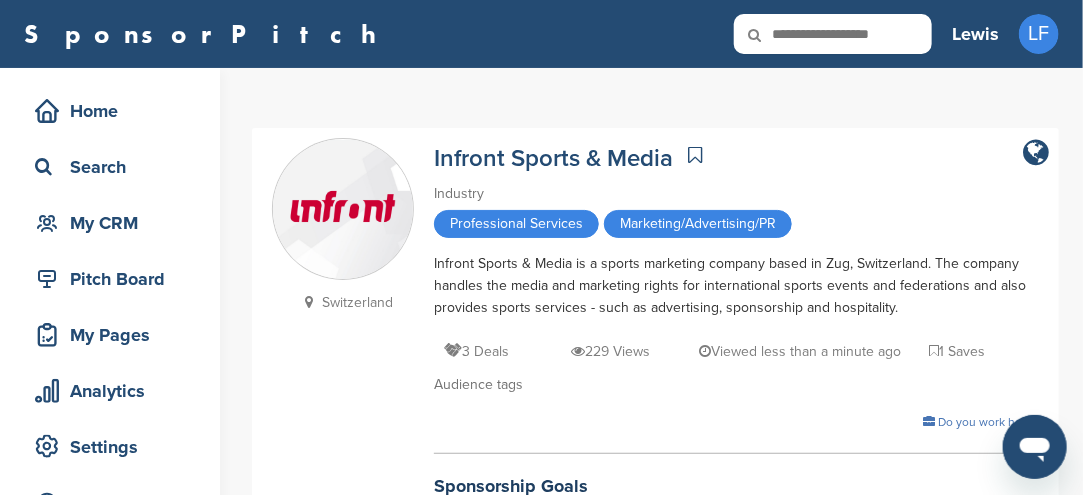 click at bounding box center (343, 210) 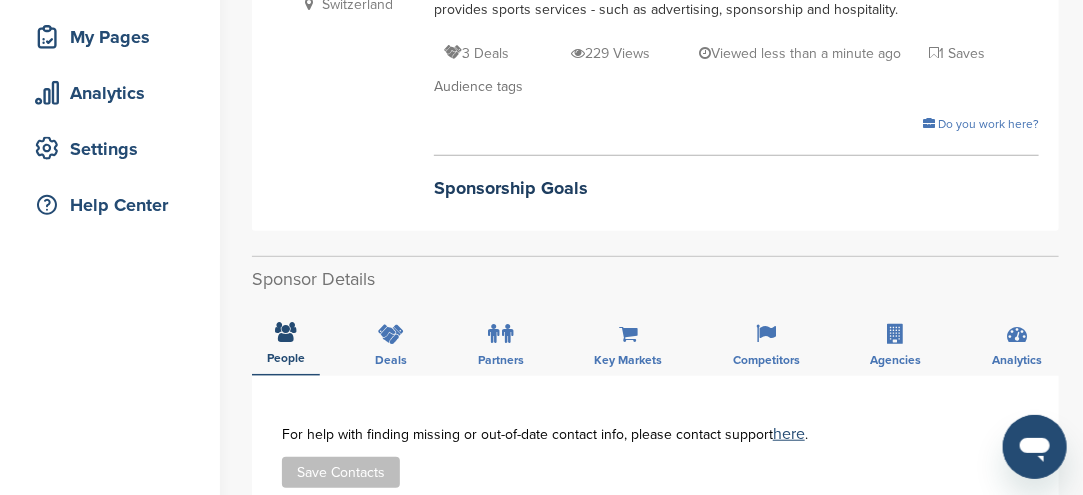 scroll, scrollTop: 300, scrollLeft: 0, axis: vertical 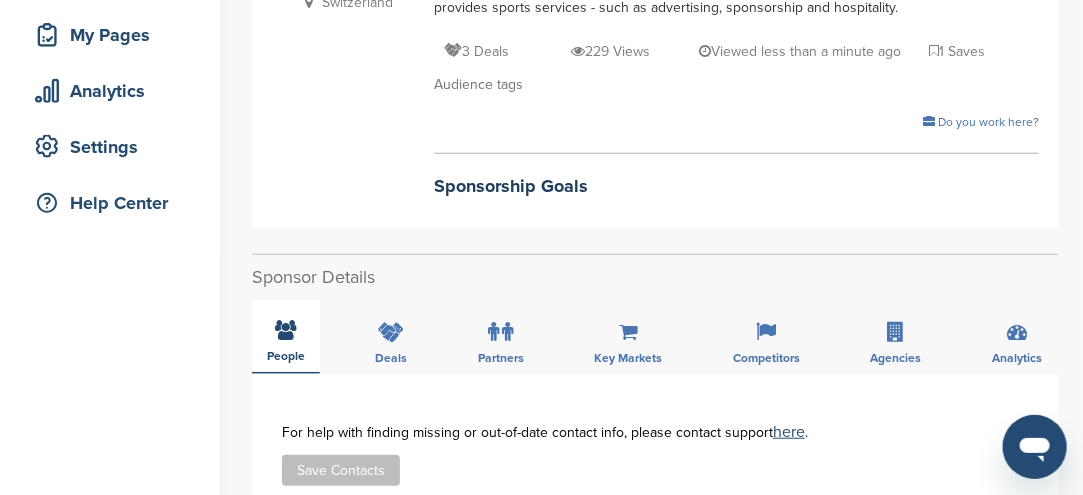 click at bounding box center [286, 330] 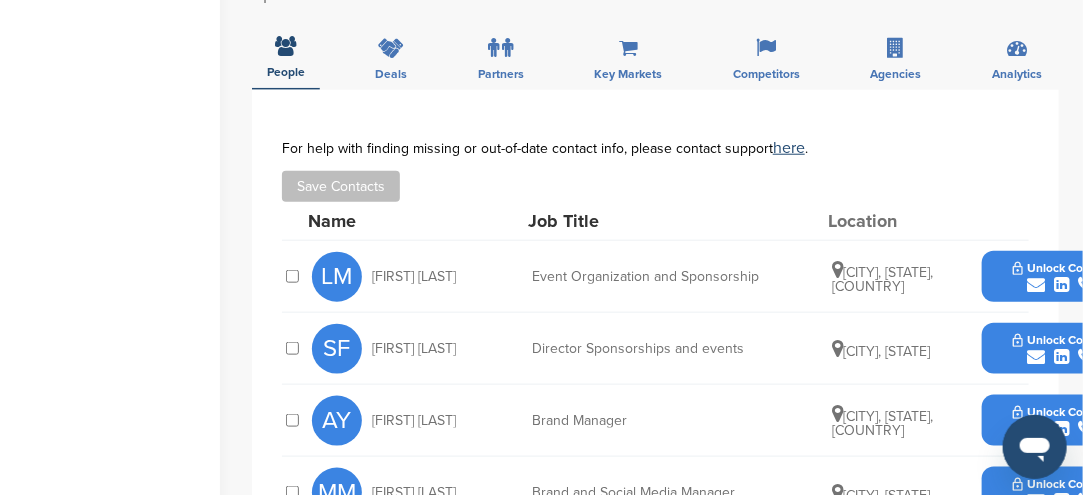 scroll, scrollTop: 600, scrollLeft: 0, axis: vertical 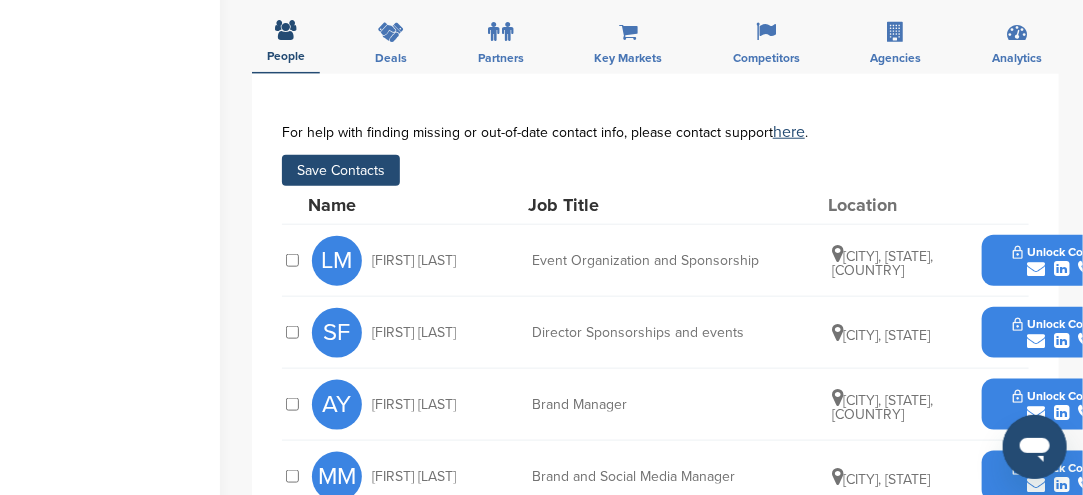 click at bounding box center [1036, 341] 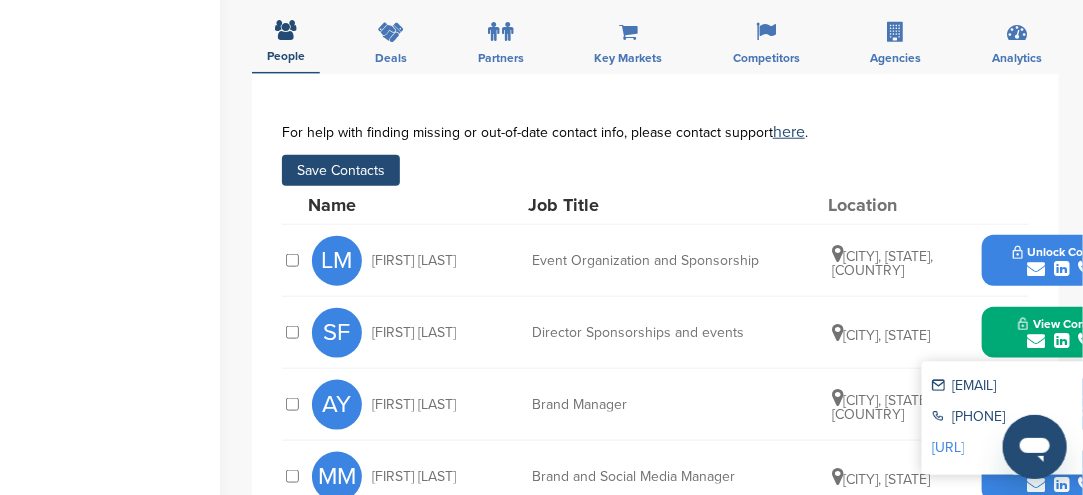 drag, startPoint x: 952, startPoint y: 386, endPoint x: 1079, endPoint y: 392, distance: 127.141655 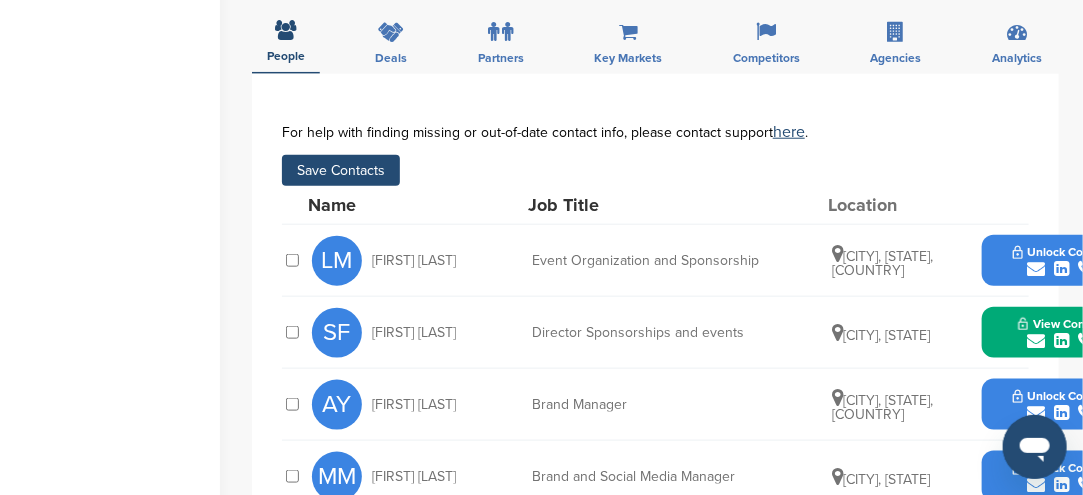 click at bounding box center (1036, 341) 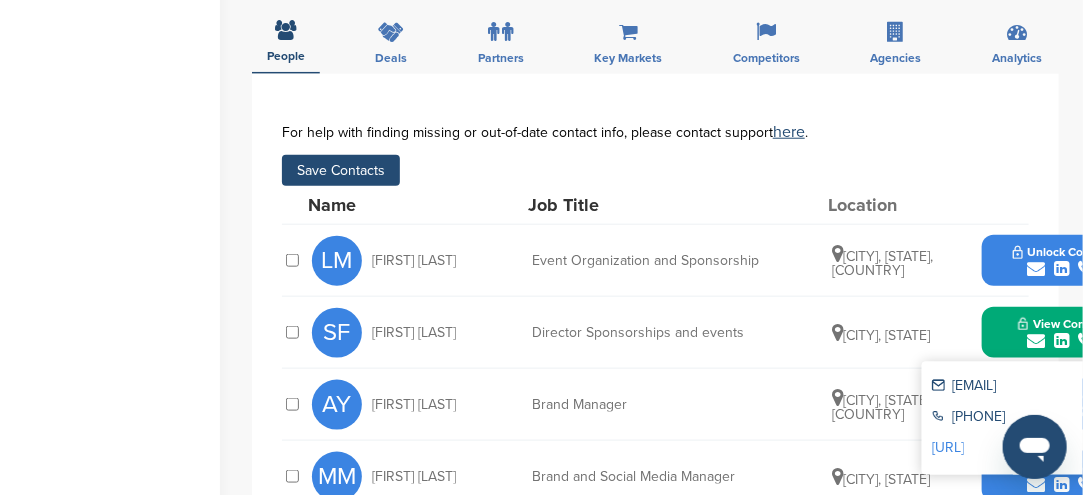 scroll, scrollTop: 700, scrollLeft: 0, axis: vertical 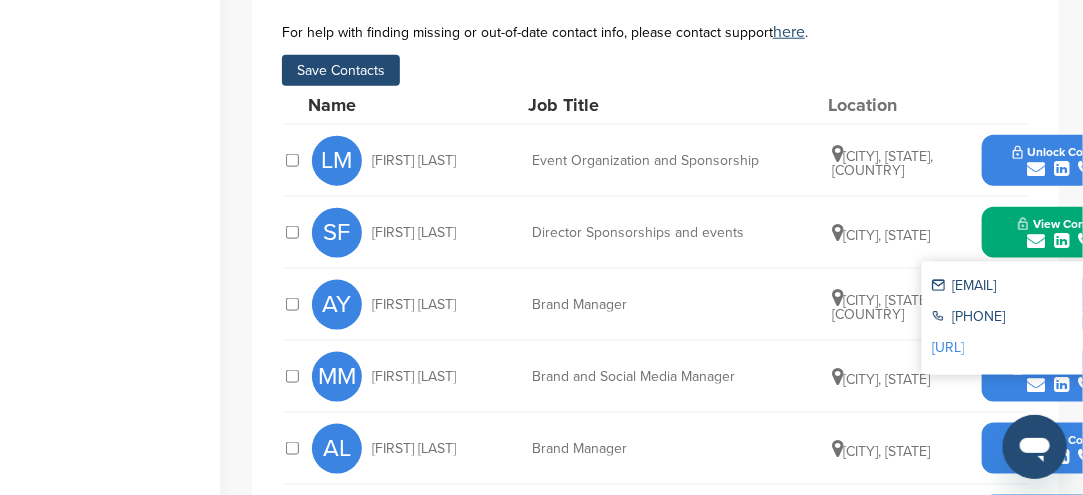 click on "[EMAIL]" at bounding box center (1024, 287) 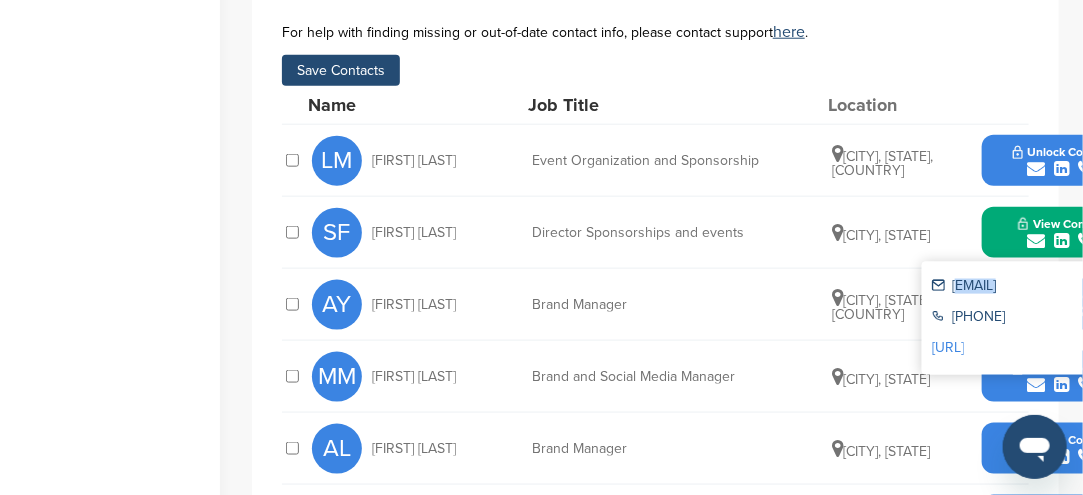 click on "[EMAIL]" at bounding box center [1024, 287] 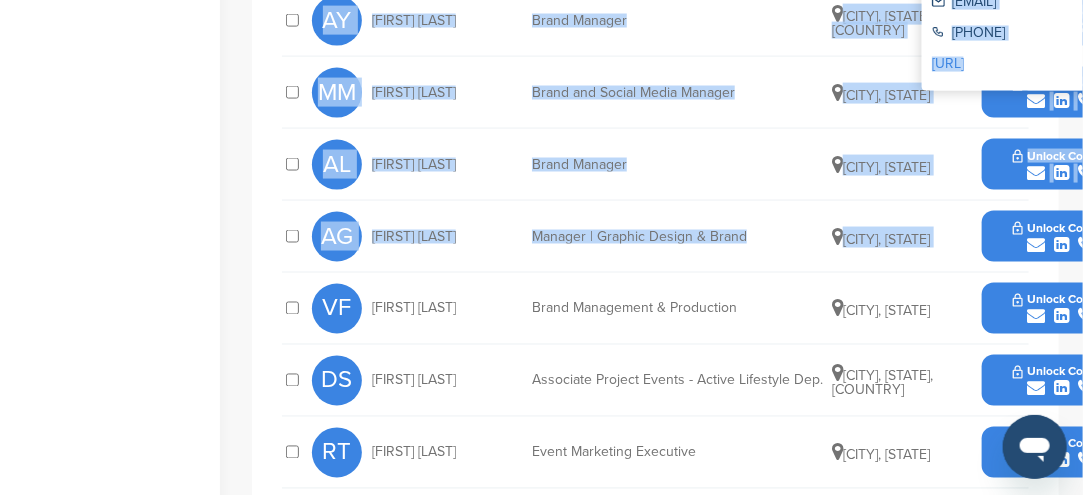scroll, scrollTop: 1036, scrollLeft: 0, axis: vertical 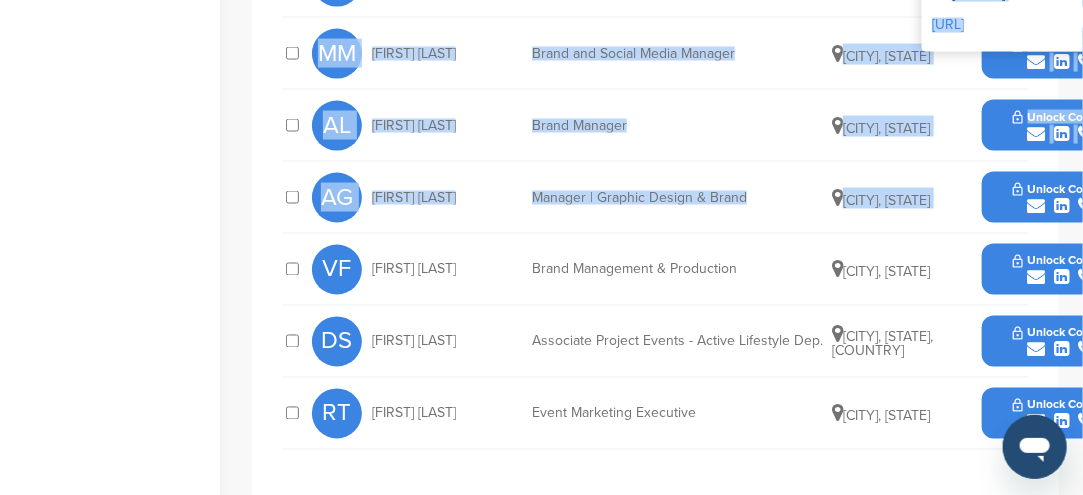 drag, startPoint x: 987, startPoint y: 493, endPoint x: 1035, endPoint y: 487, distance: 48.373547 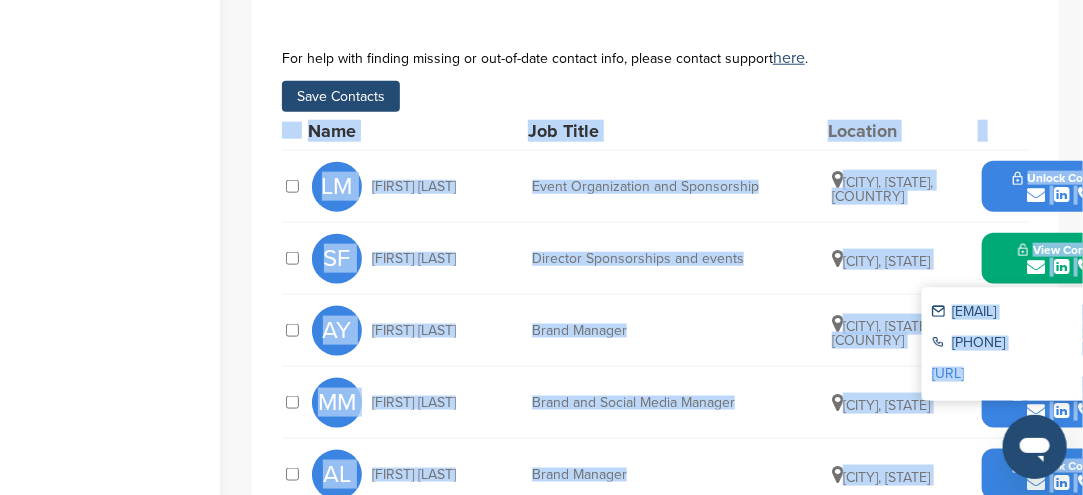 click on "Name
Job Title
Location
LM
[FIRST] [LAST]
Event Organization and Sponsorship
[CITY], [STATE], [COUNTRY]
Unlock Contact
SF
[FIRST] [LAST]
Director Sponsorships and events
[CITY], [STATE]
View Contact
[EMAIL]
[PHONE]
[URL]
AY
[FIRST] [LAST]
Brand Manager
[CITY], [STATE], [COUNTRY]
Unlock Contact" at bounding box center (655, 455) 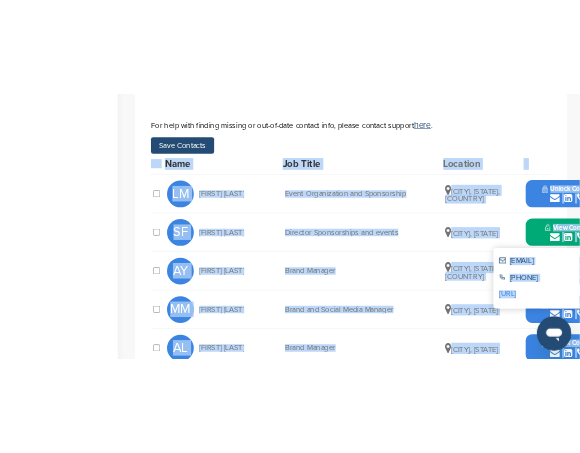 scroll, scrollTop: 636, scrollLeft: 0, axis: vertical 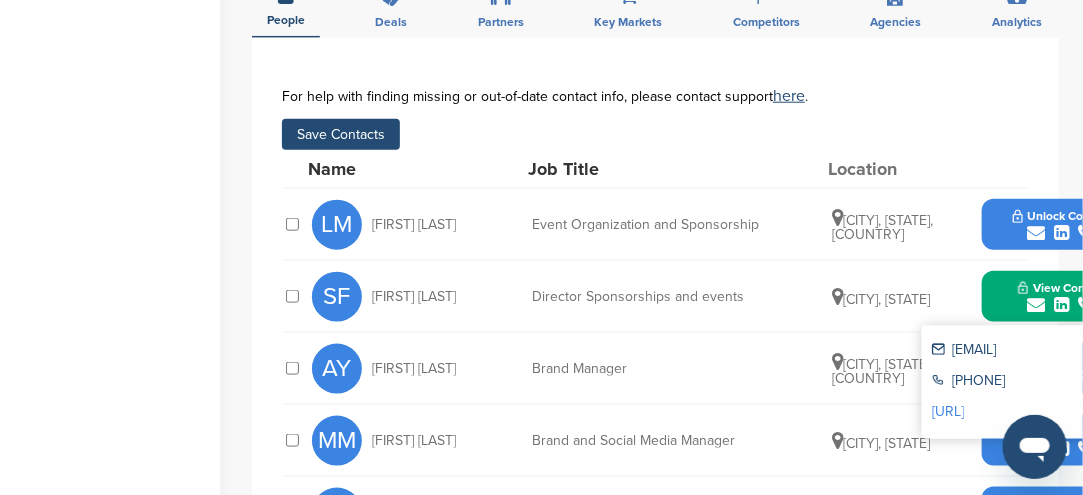 click at bounding box center [1036, 305] 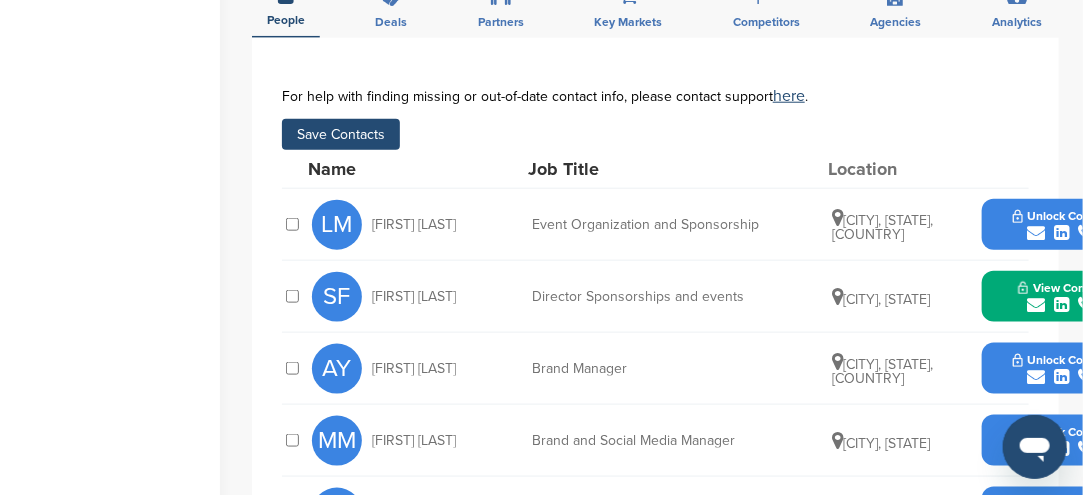 click at bounding box center (1036, 305) 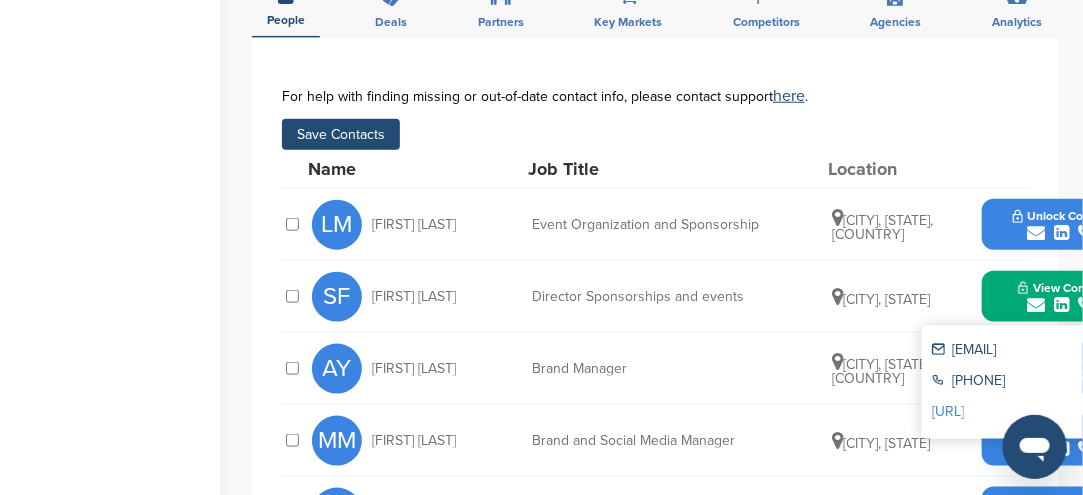 click at bounding box center (1036, 305) 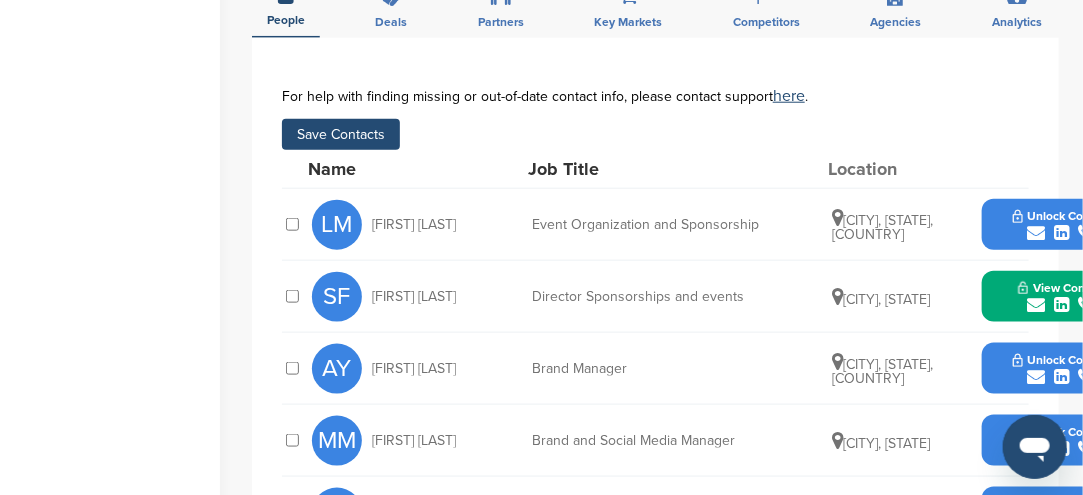 click at bounding box center (1036, 305) 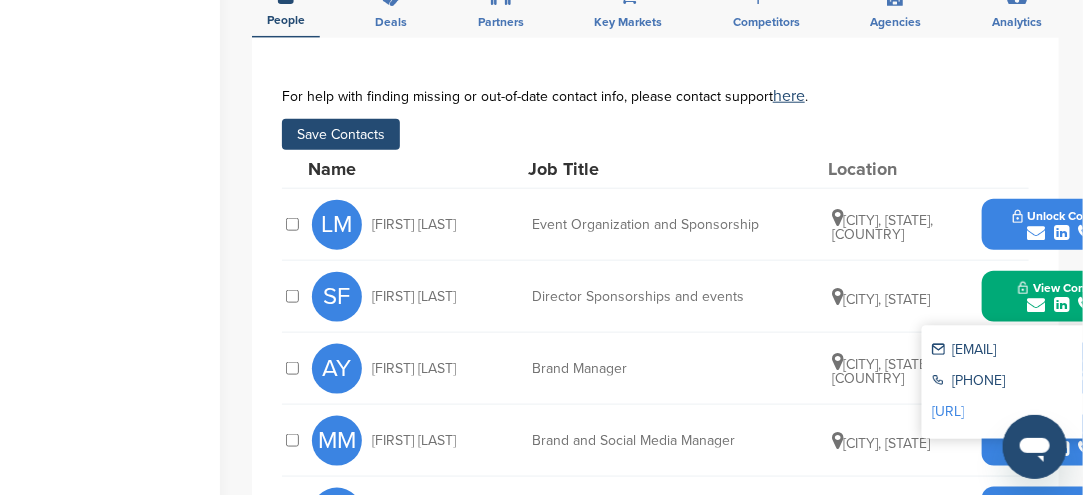 drag, startPoint x: 952, startPoint y: 346, endPoint x: 1080, endPoint y: 355, distance: 128.31601 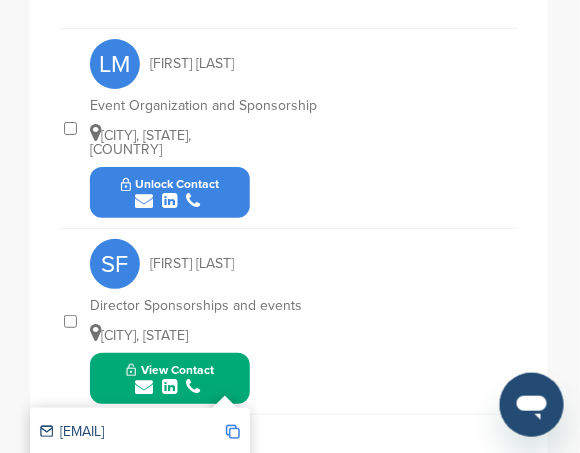 scroll, scrollTop: 1036, scrollLeft: 0, axis: vertical 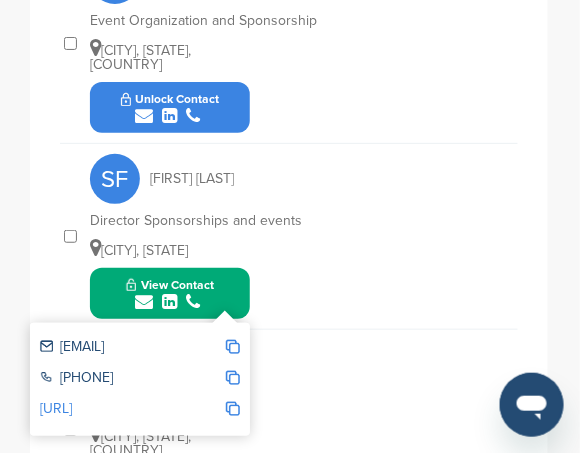 click at bounding box center [233, 347] 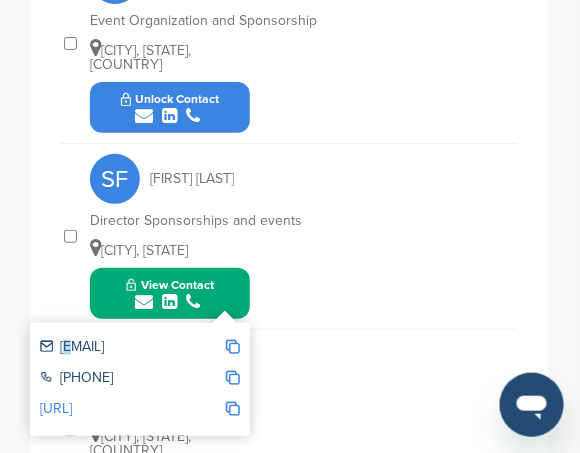 drag, startPoint x: 63, startPoint y: 339, endPoint x: 66, endPoint y: 358, distance: 19.235384 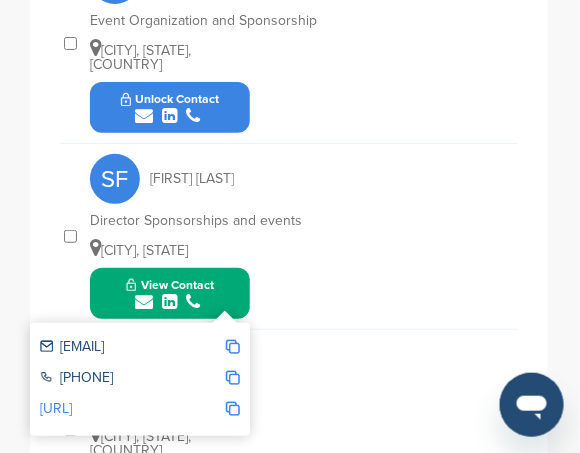 click on "[EMAIL]" at bounding box center (132, 348) 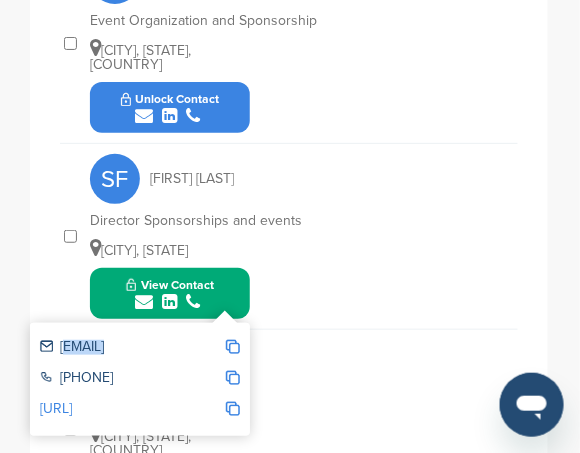 drag, startPoint x: 61, startPoint y: 347, endPoint x: 232, endPoint y: 353, distance: 171.10522 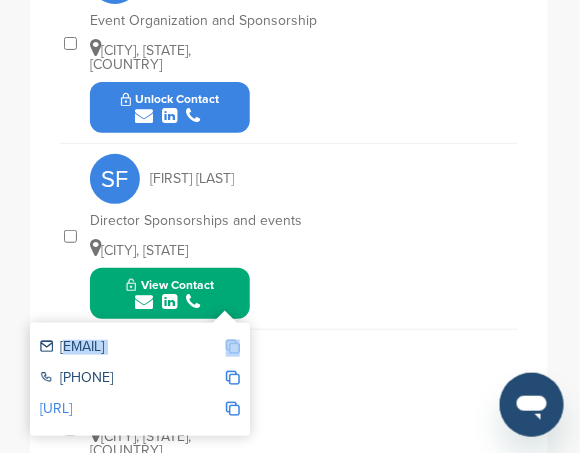 drag, startPoint x: 55, startPoint y: 343, endPoint x: 231, endPoint y: 345, distance: 176.01137 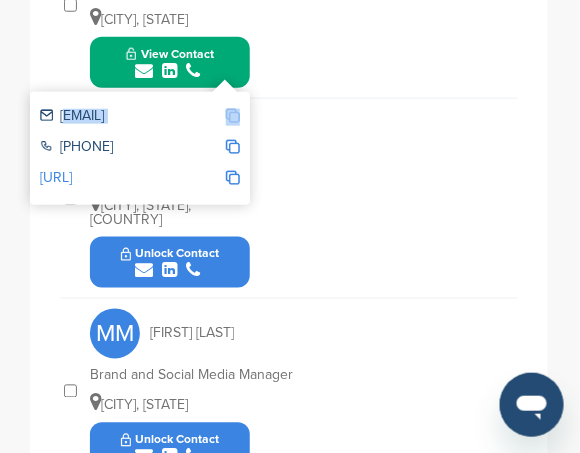 scroll, scrollTop: 1036, scrollLeft: 0, axis: vertical 